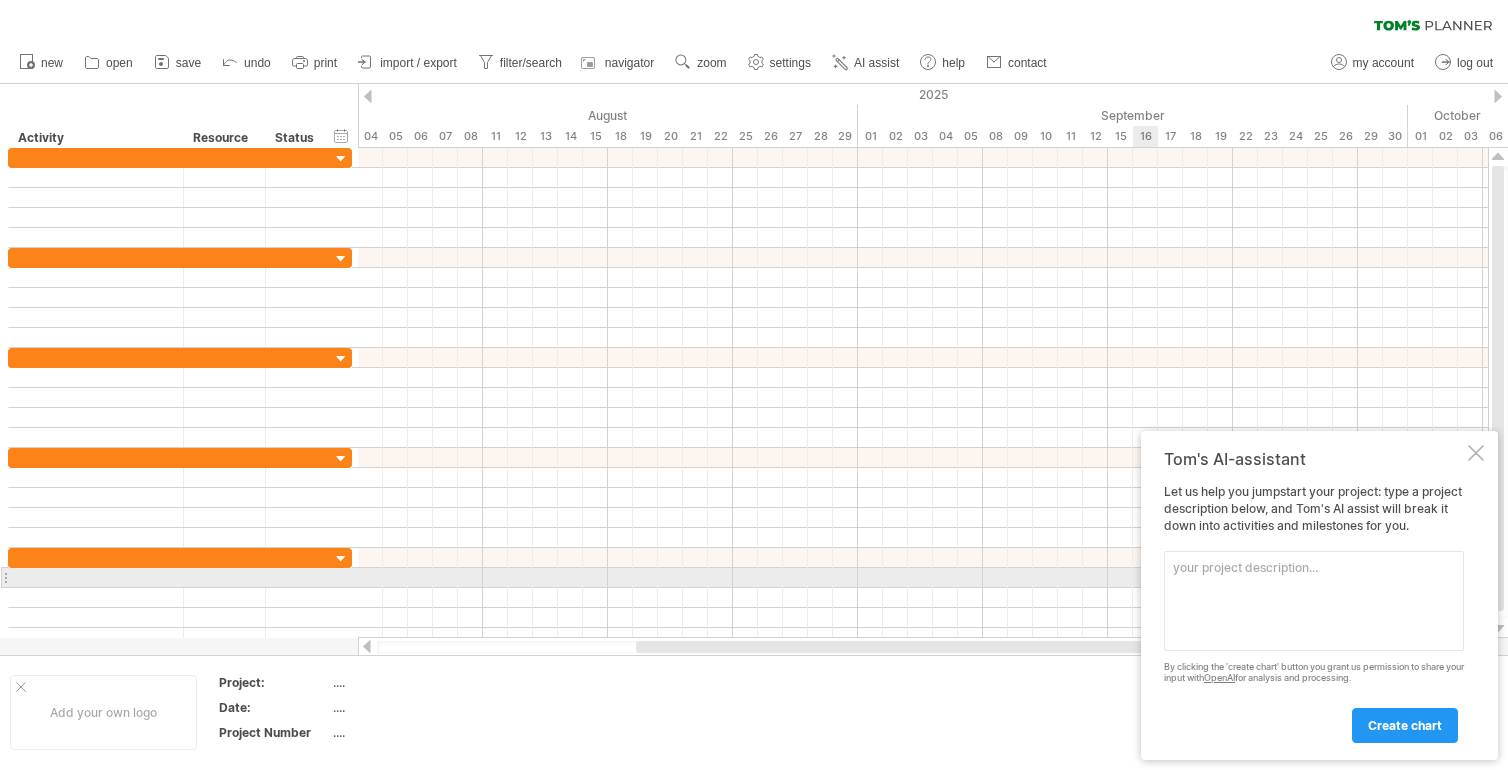 scroll, scrollTop: 0, scrollLeft: 0, axis: both 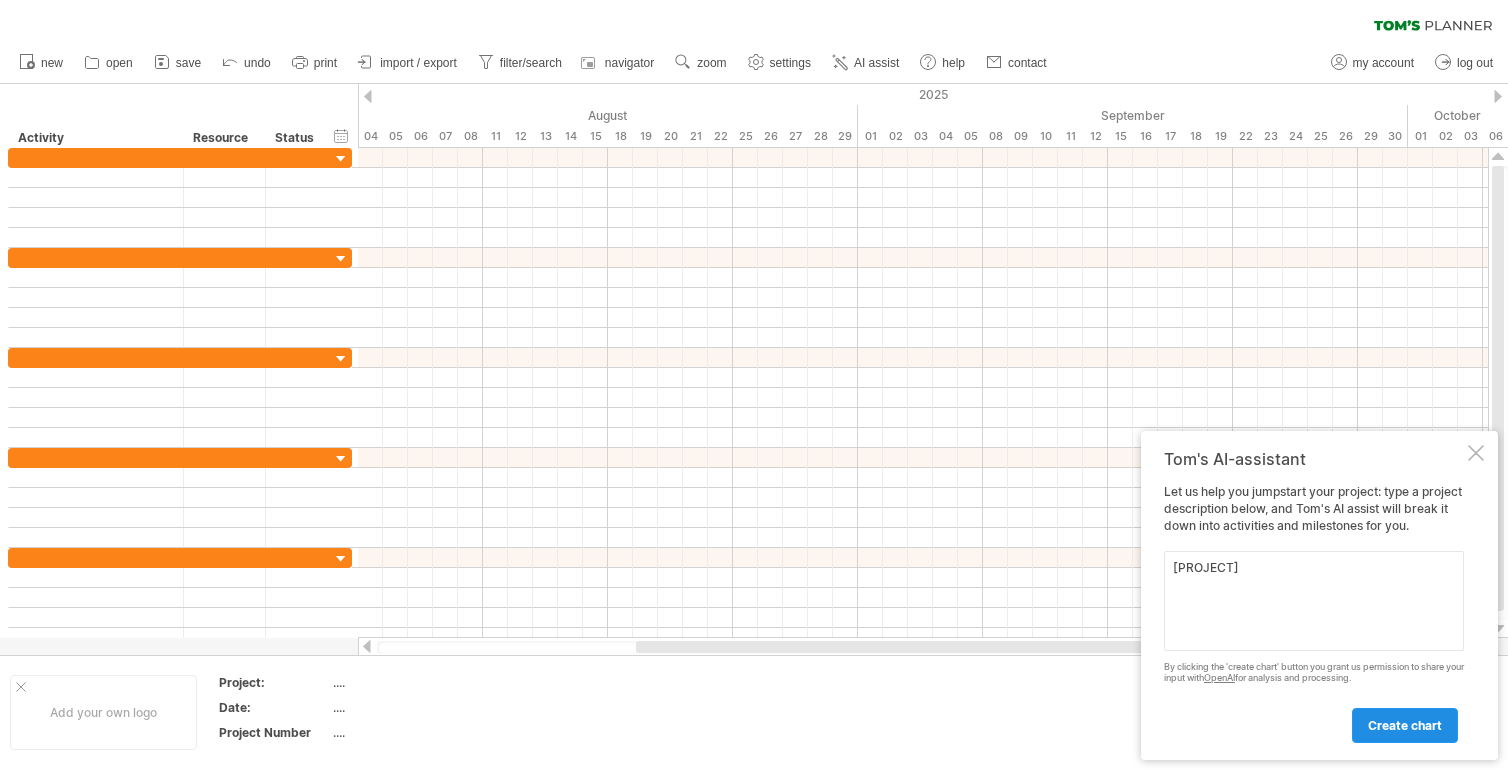 type on "[PROJECT]" 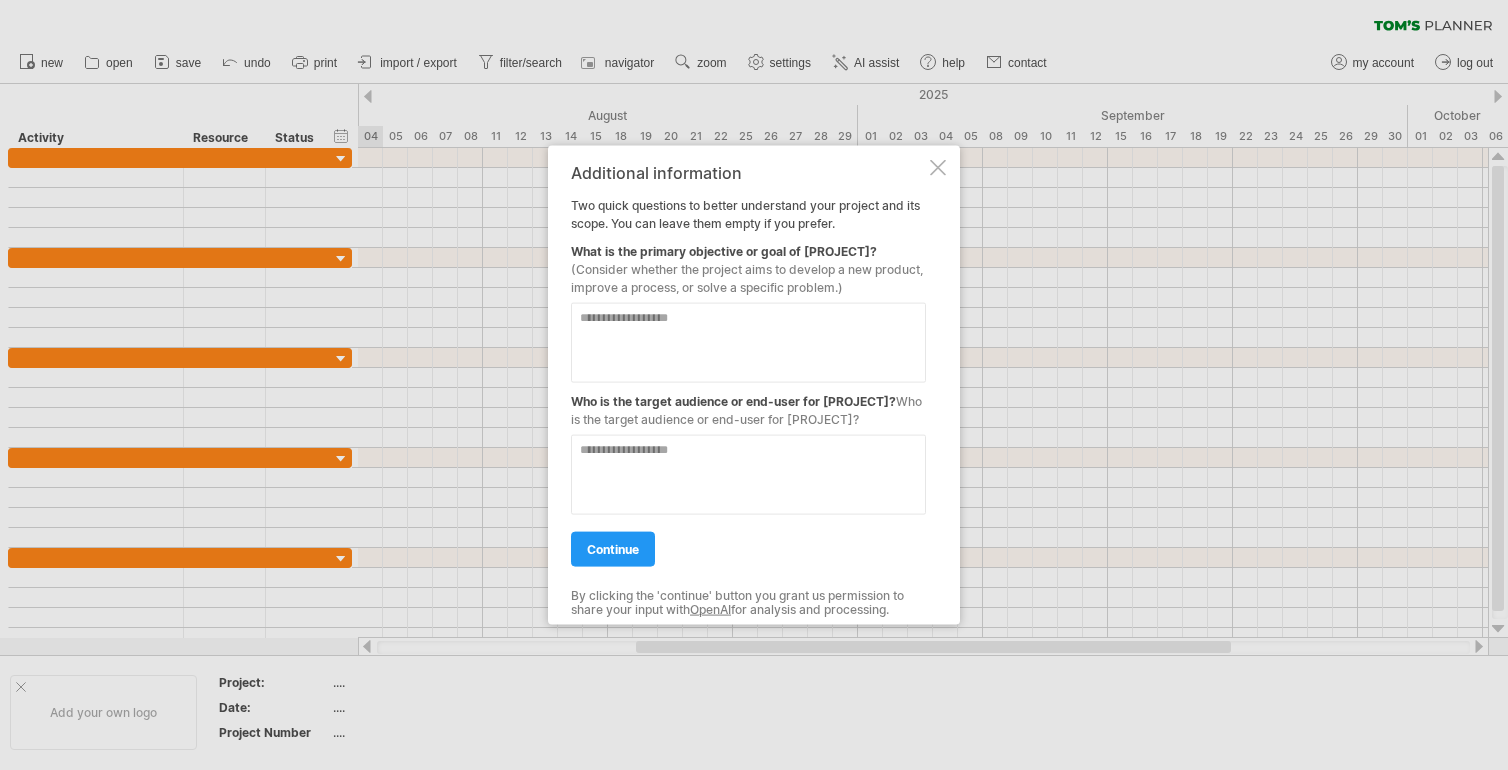 click at bounding box center (748, 343) 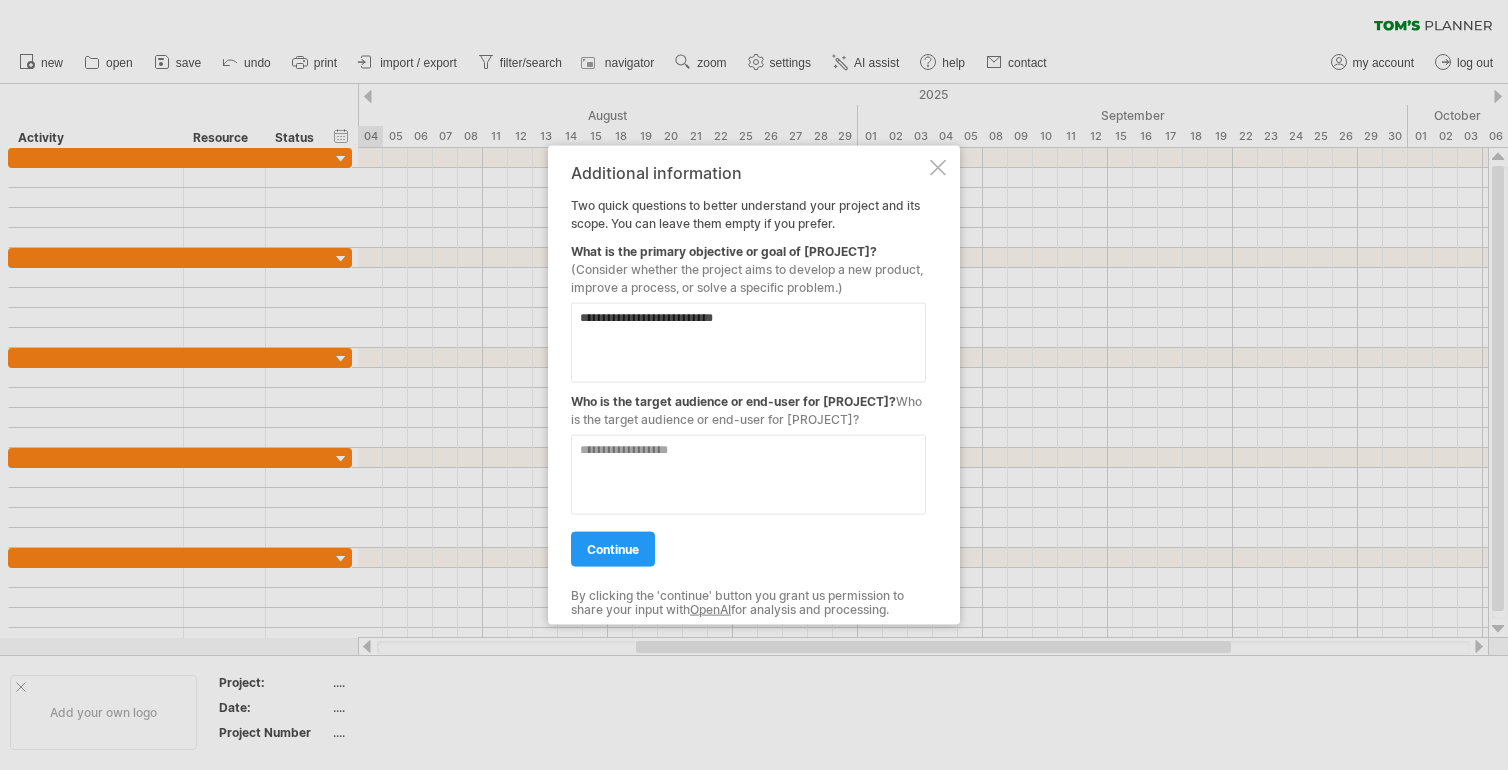 type on "**********" 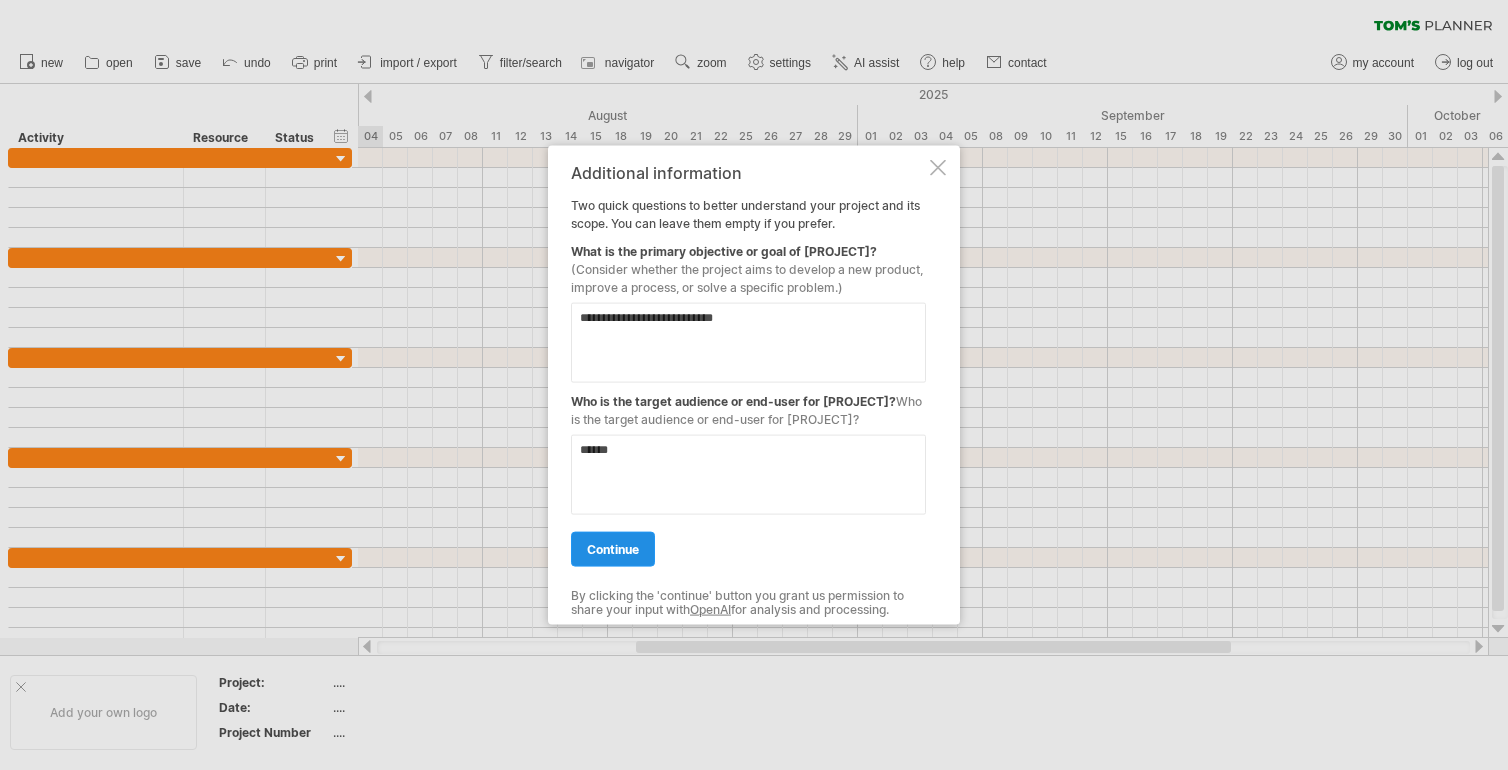 type on "******" 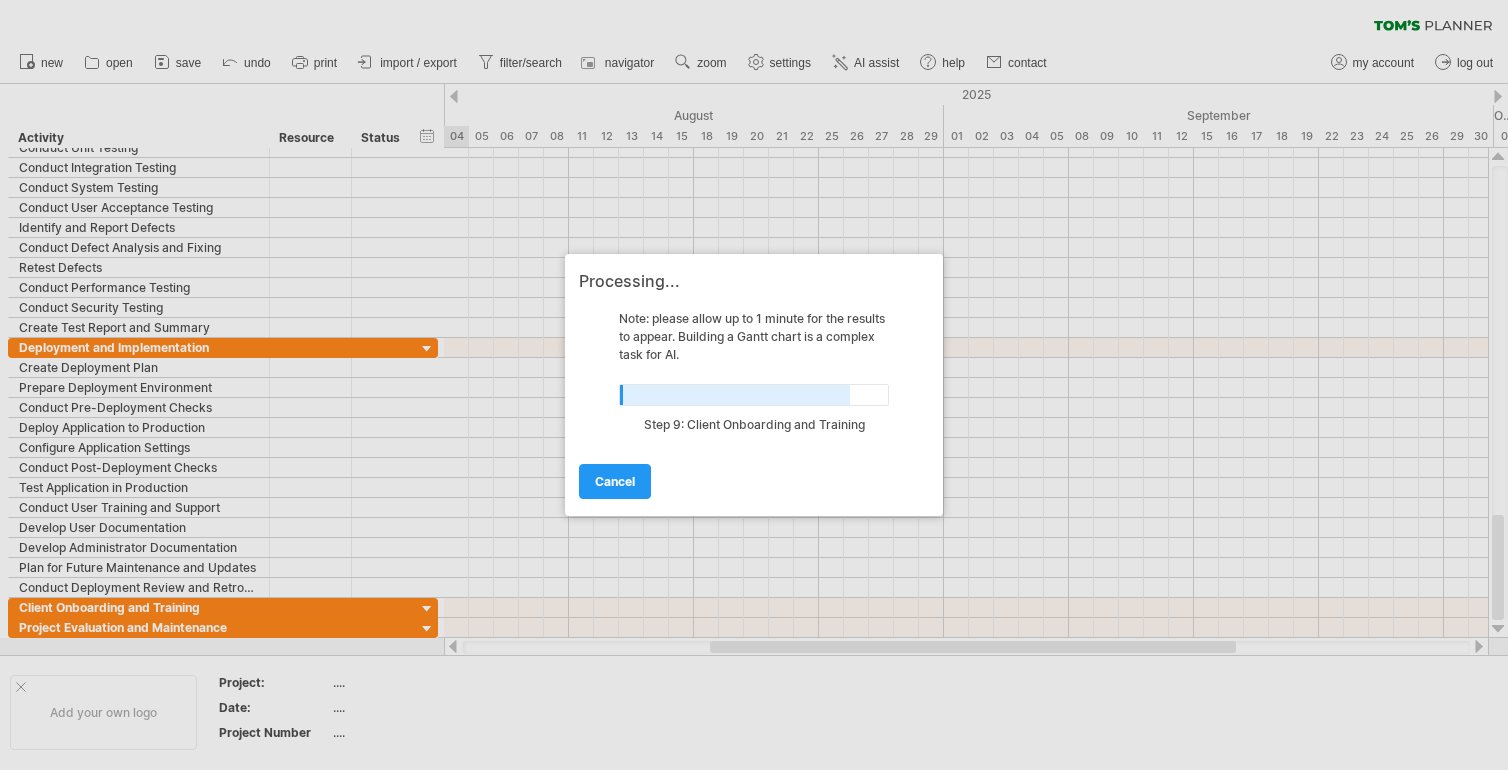click on "cancel" at bounding box center [615, 481] 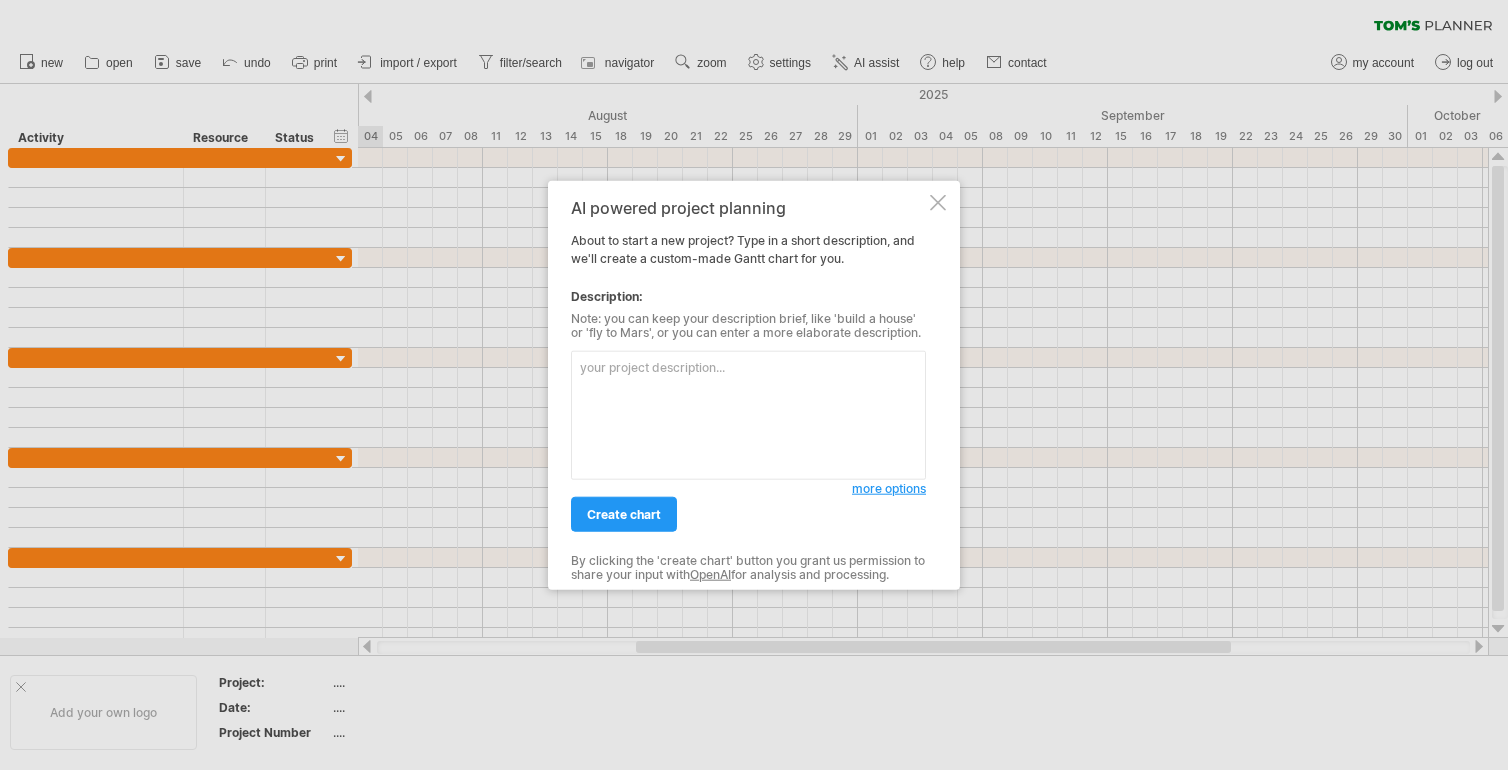 click at bounding box center [938, 203] 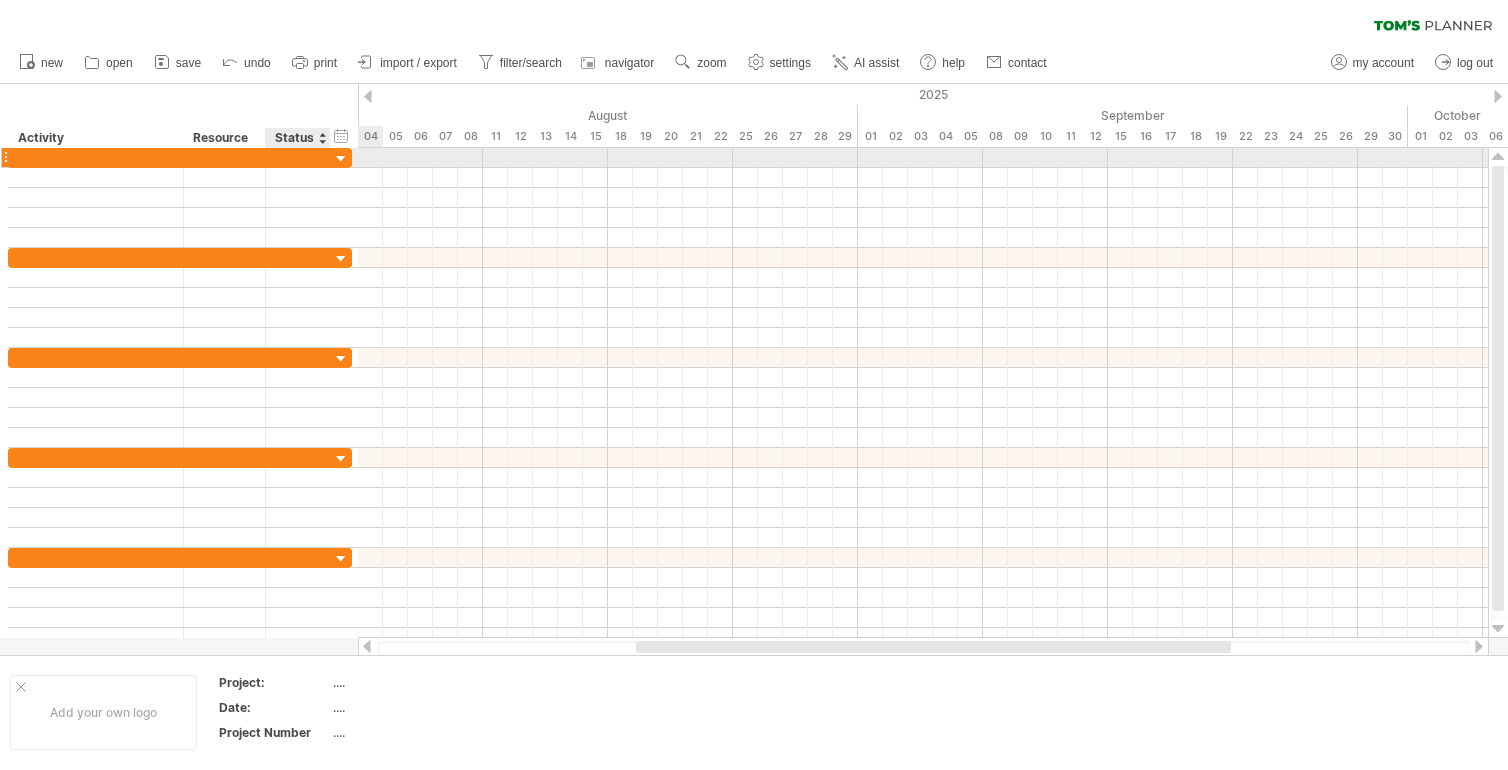 click at bounding box center [298, 157] 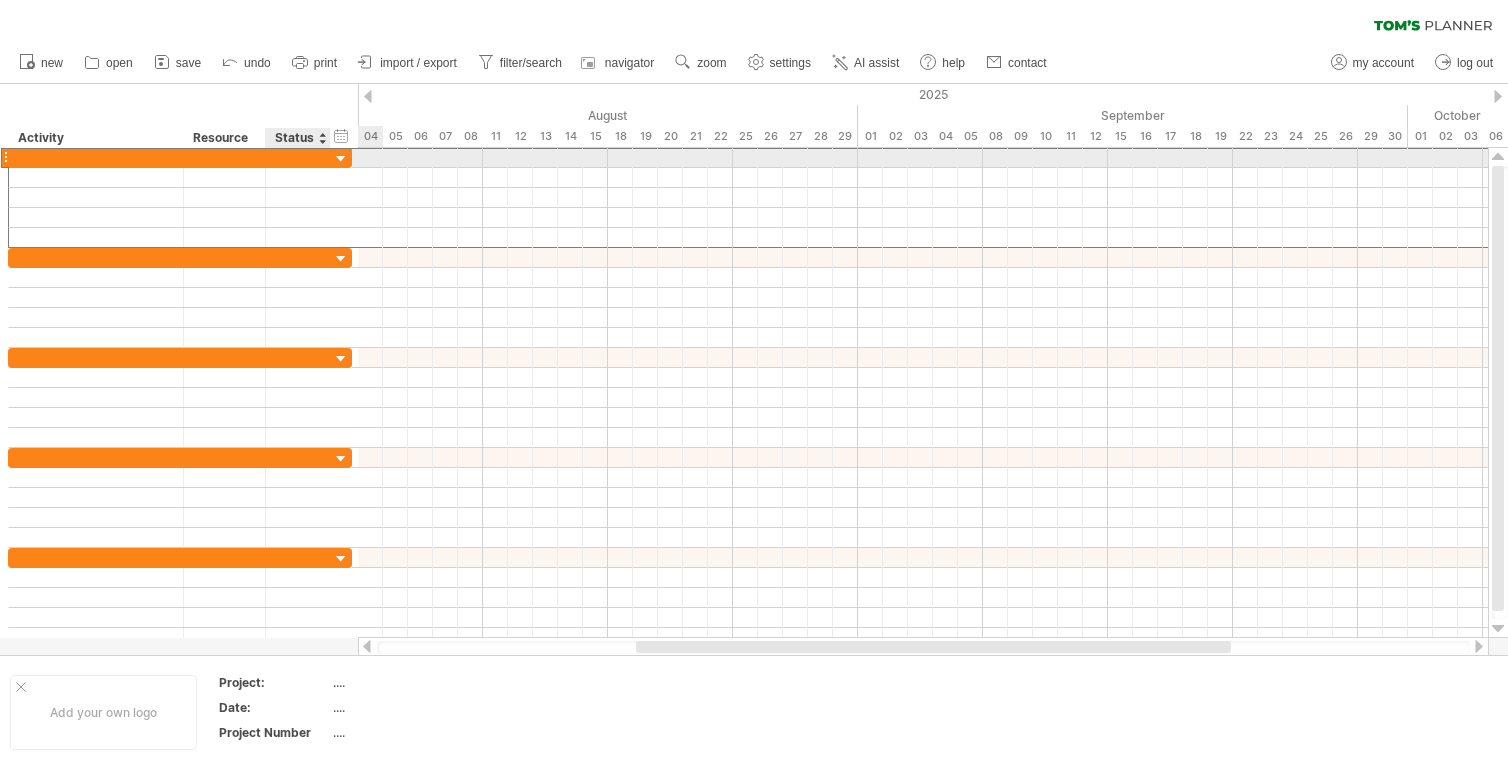 click at bounding box center [298, 157] 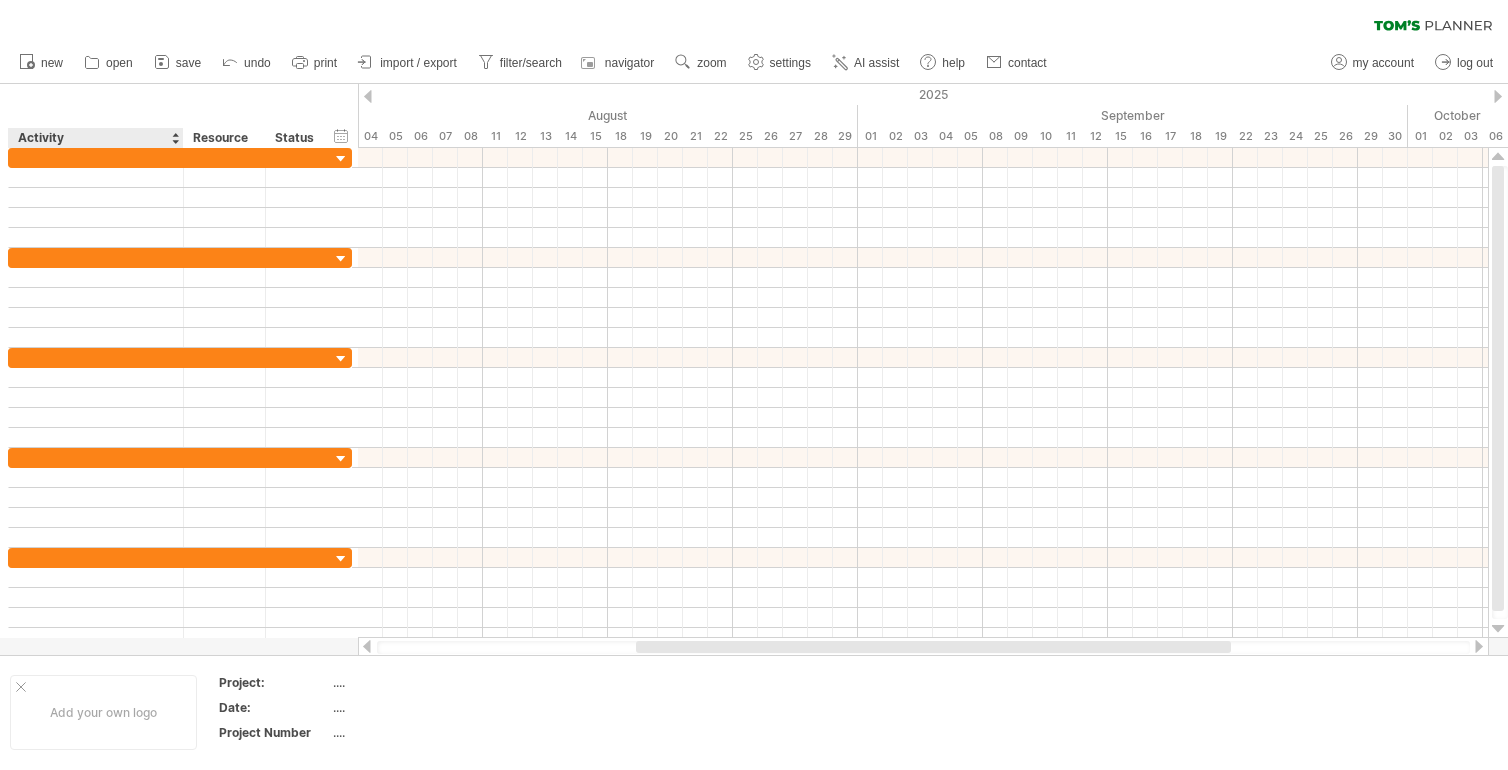 click on "Activity" at bounding box center (95, 138) 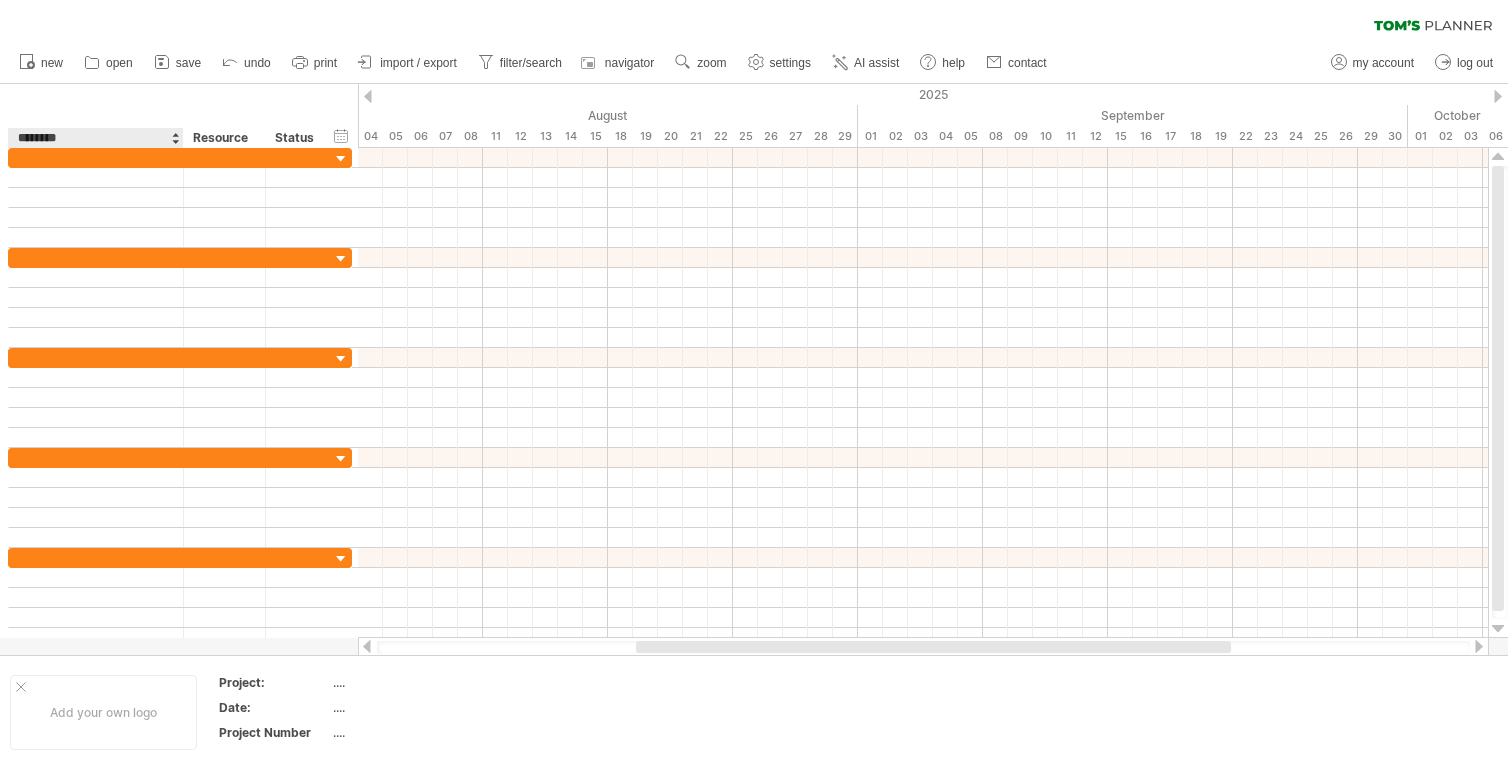 click on "********" at bounding box center (95, 138) 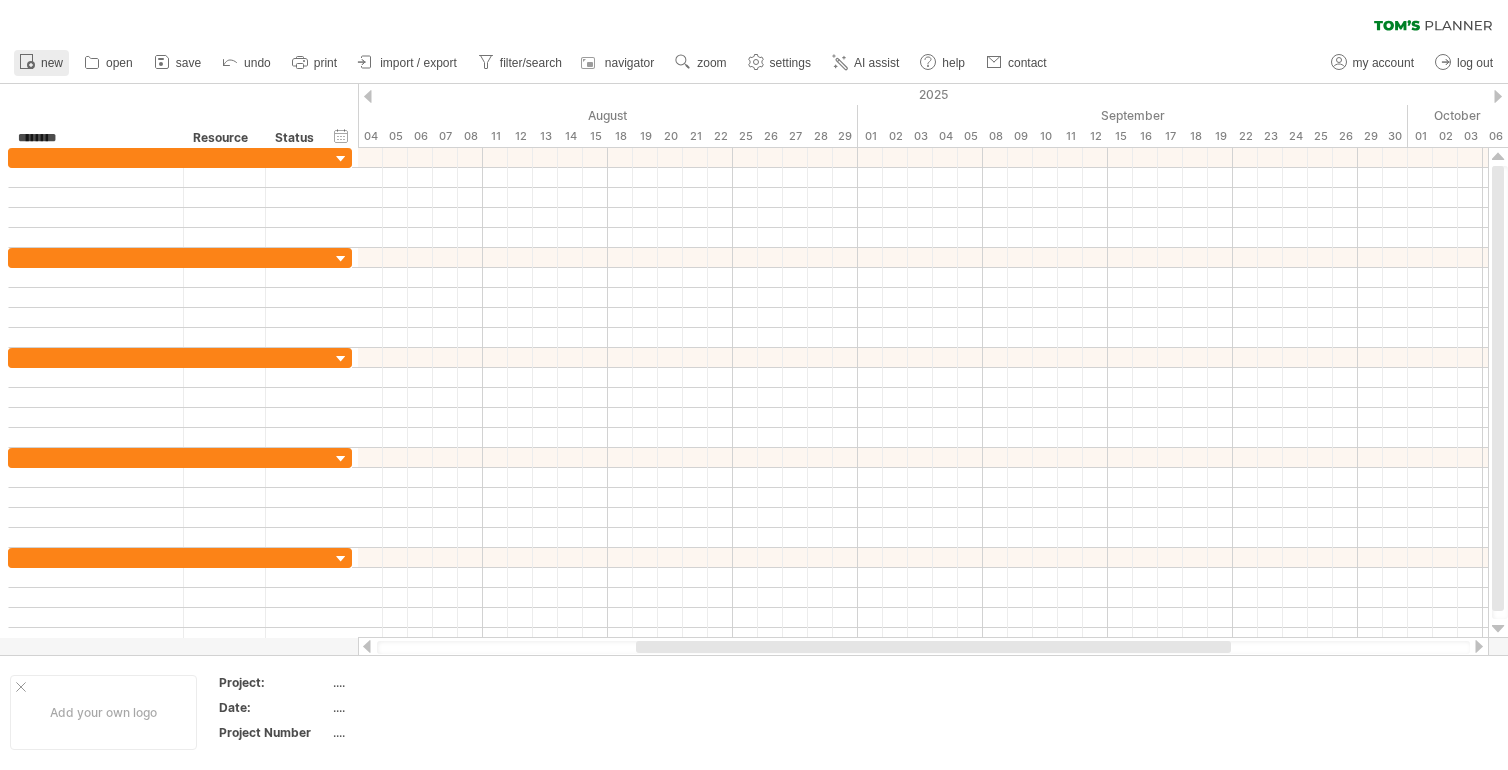 click on "new" at bounding box center (52, 63) 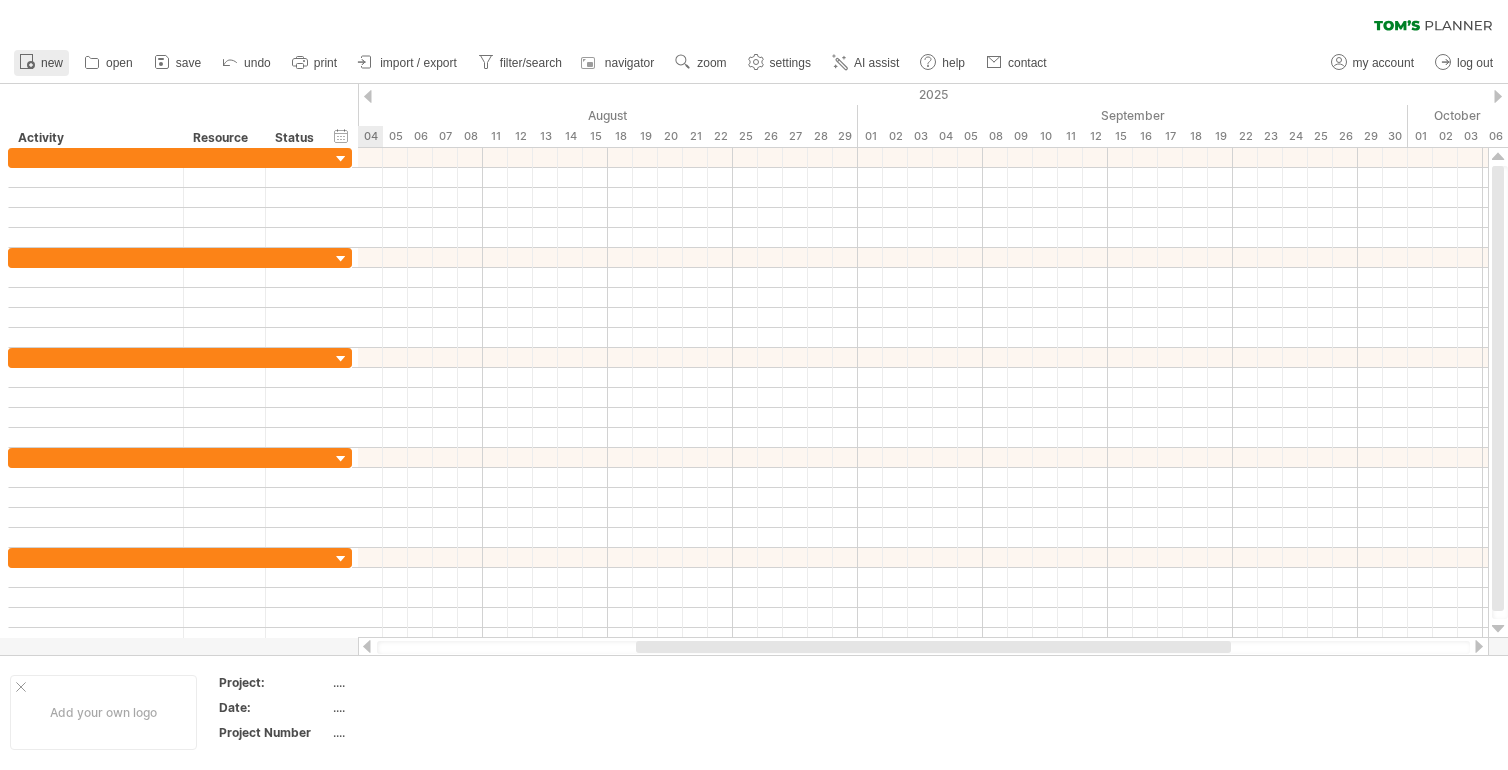 click on "new" at bounding box center [41, 63] 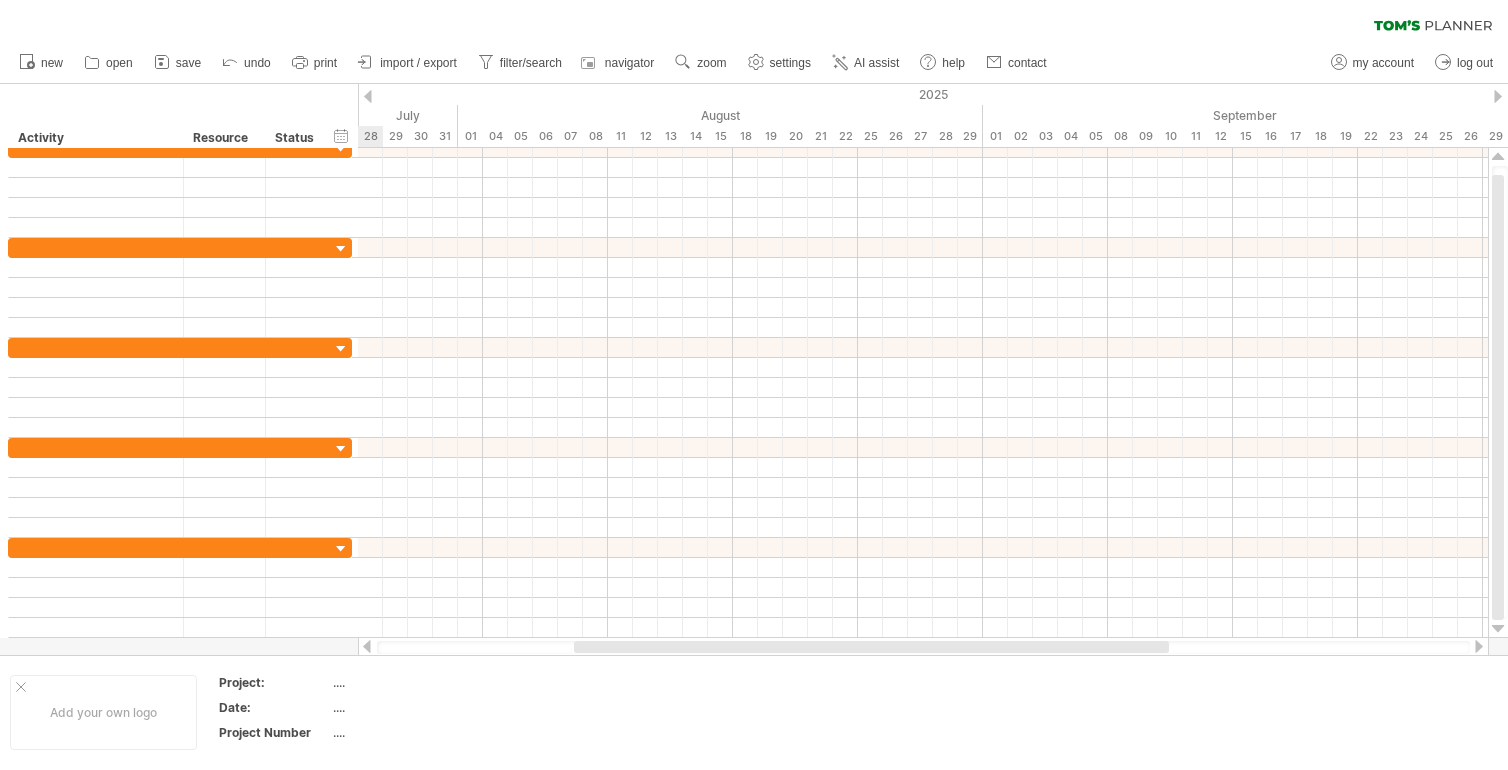 drag, startPoint x: 795, startPoint y: 644, endPoint x: 783, endPoint y: 646, distance: 12.165525 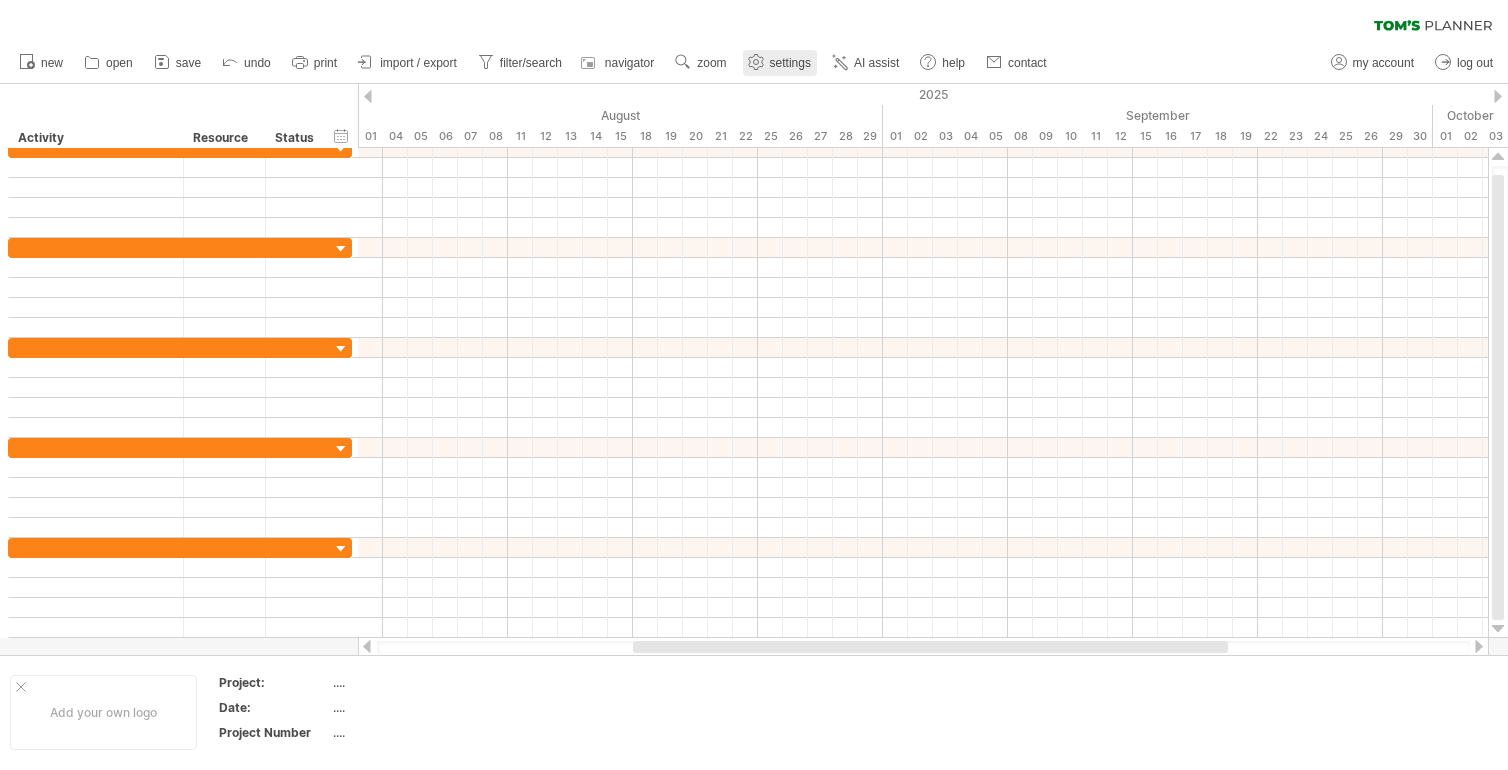 click on "settings" at bounding box center [790, 63] 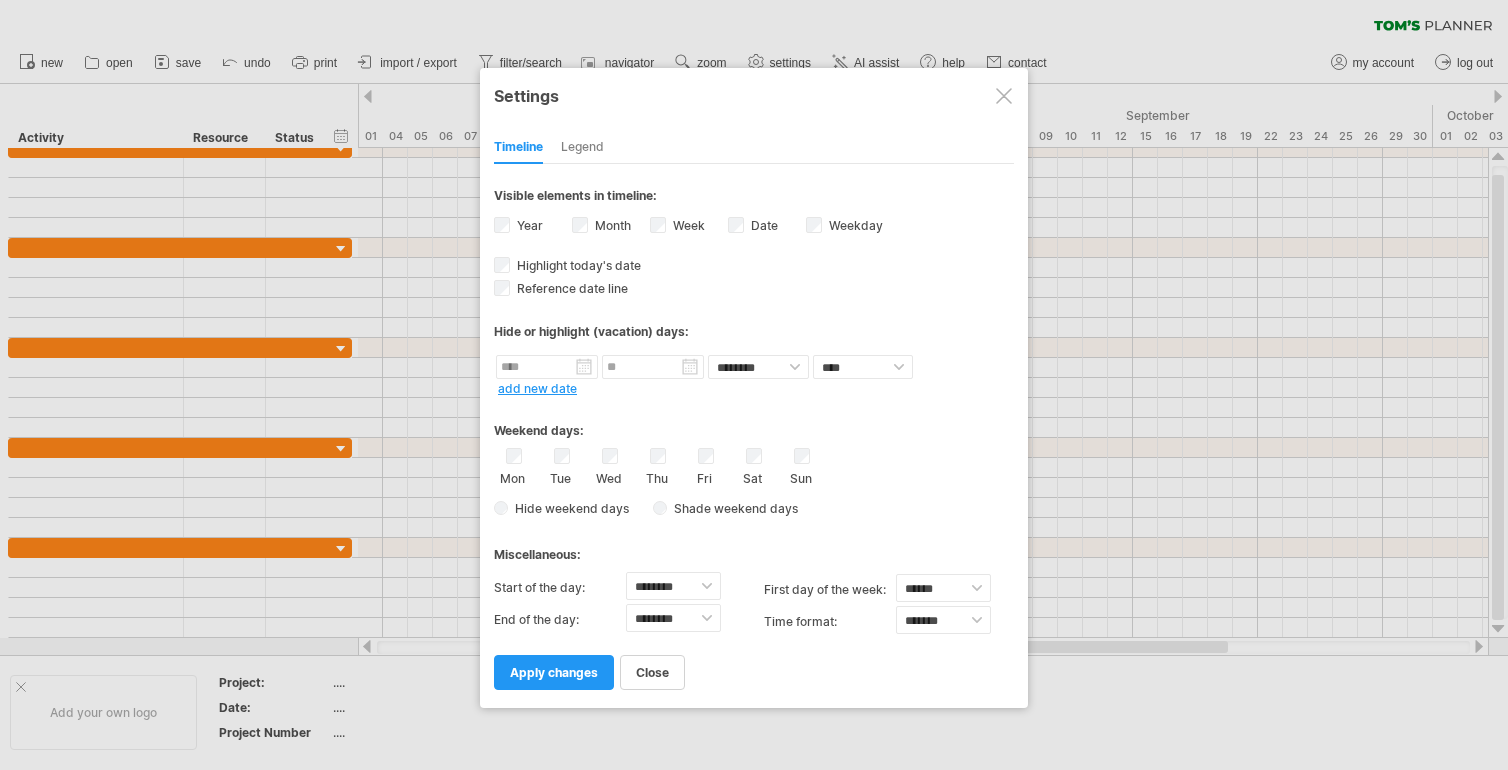 click on "Hide weekend days" at bounding box center (568, 508) 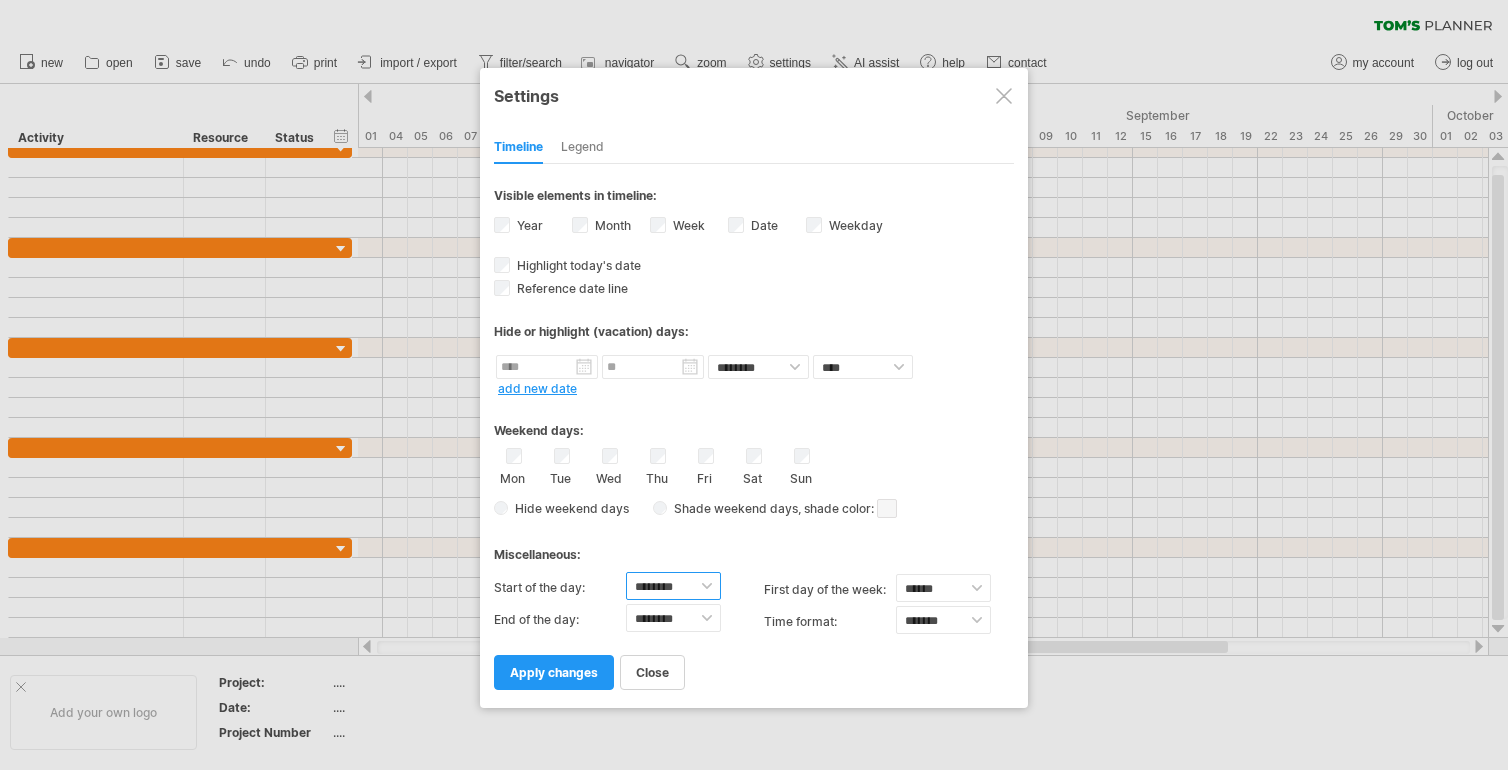 click on "********
********
********
********
********
********
********
********
********
********
********
********
********
********
********
********
********
********
******** ******** ******** ******** ********" at bounding box center [673, 586] 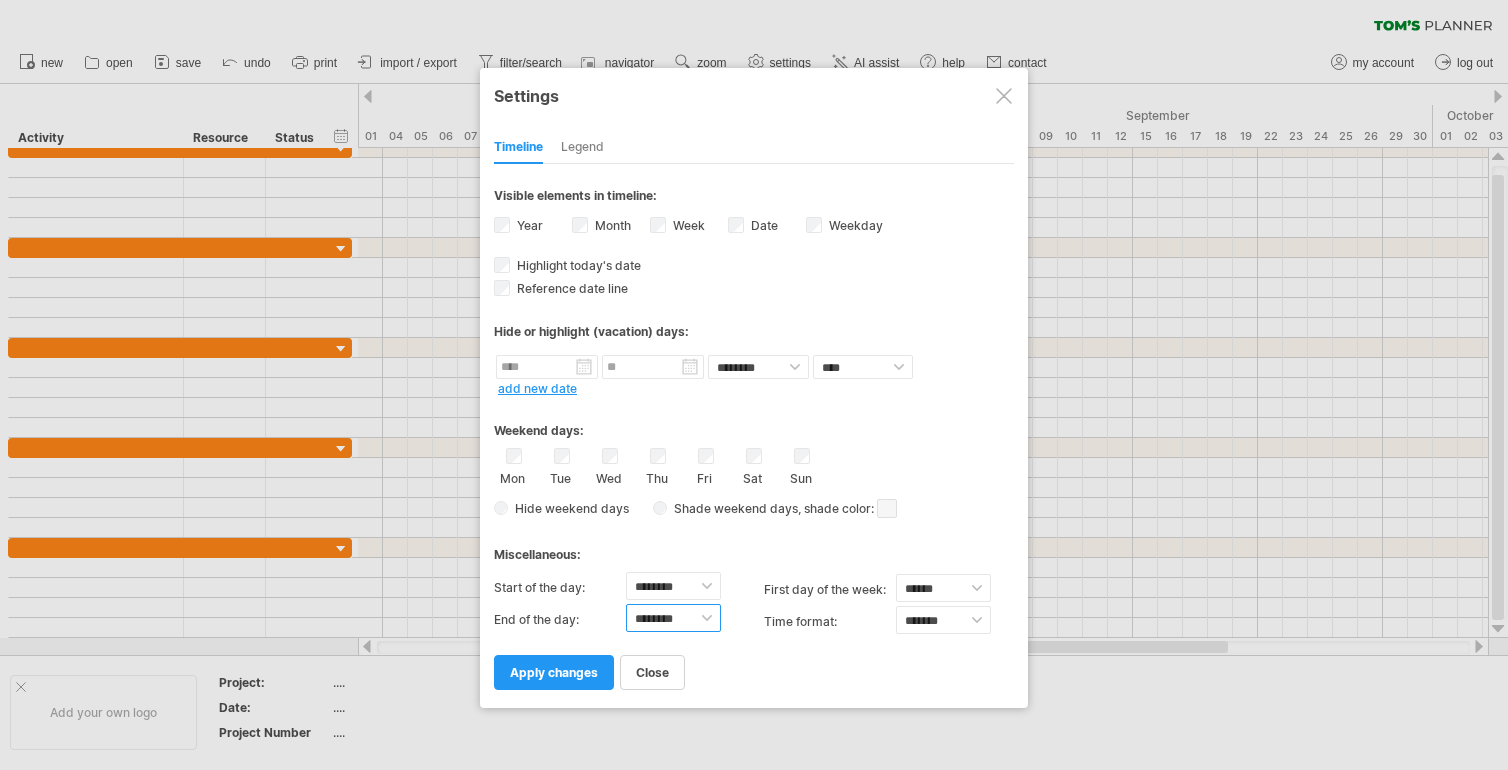 click on "********
********
********
********
********
********
********
********
********
********
********
********
********
********
********
********
********
********
******** ******** ******** ******** ********" at bounding box center [673, 618] 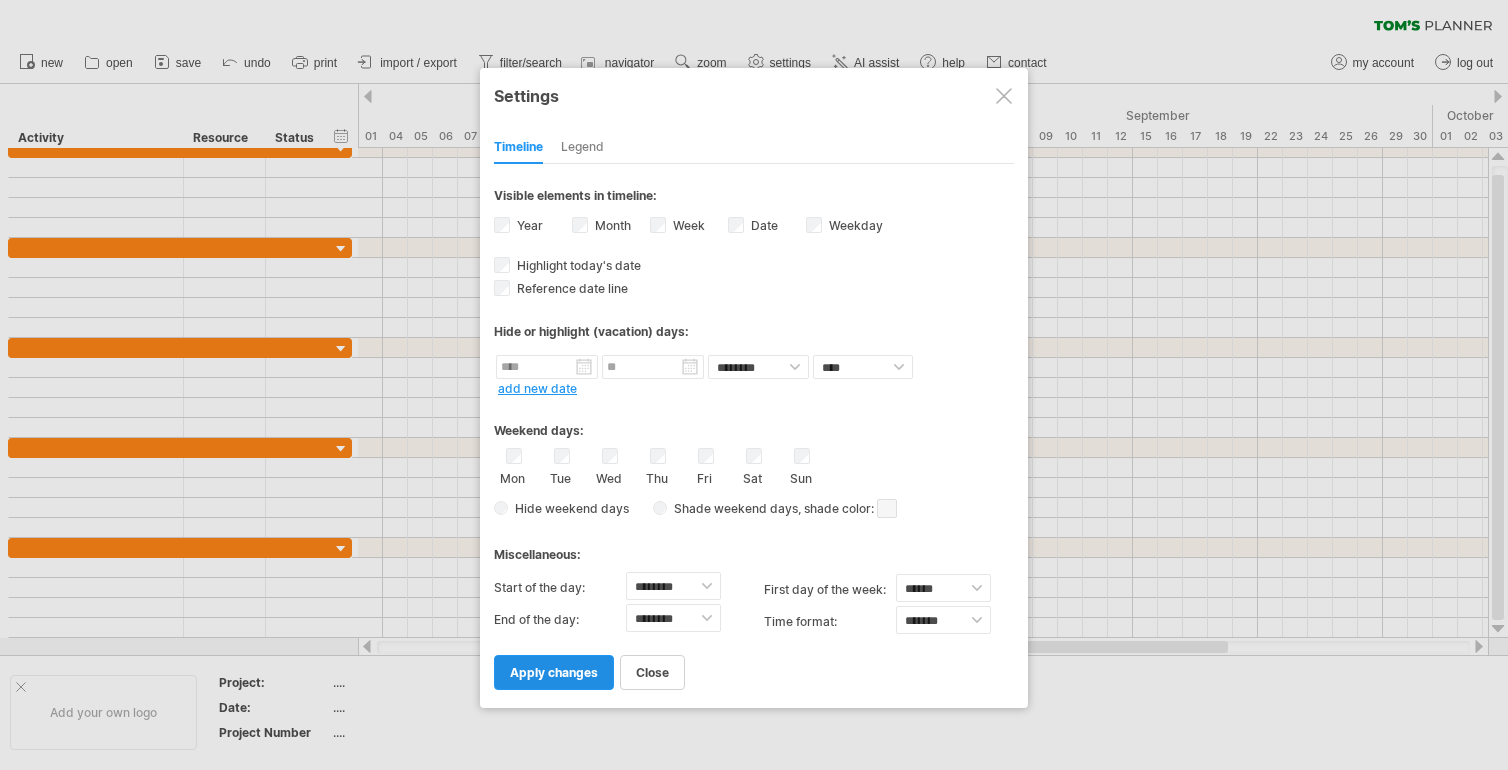 click on "apply changes" at bounding box center (554, 672) 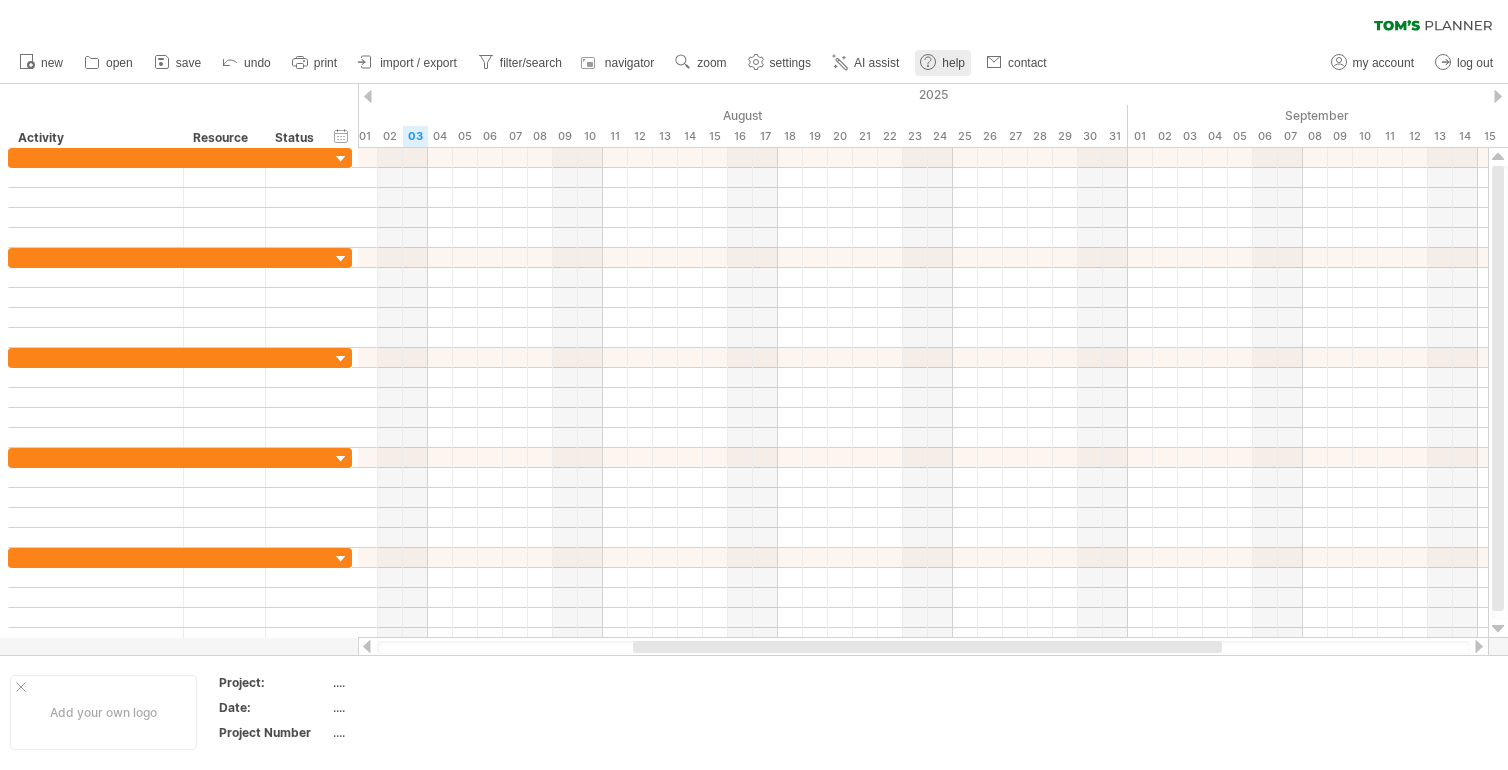 click on "help" at bounding box center (953, 63) 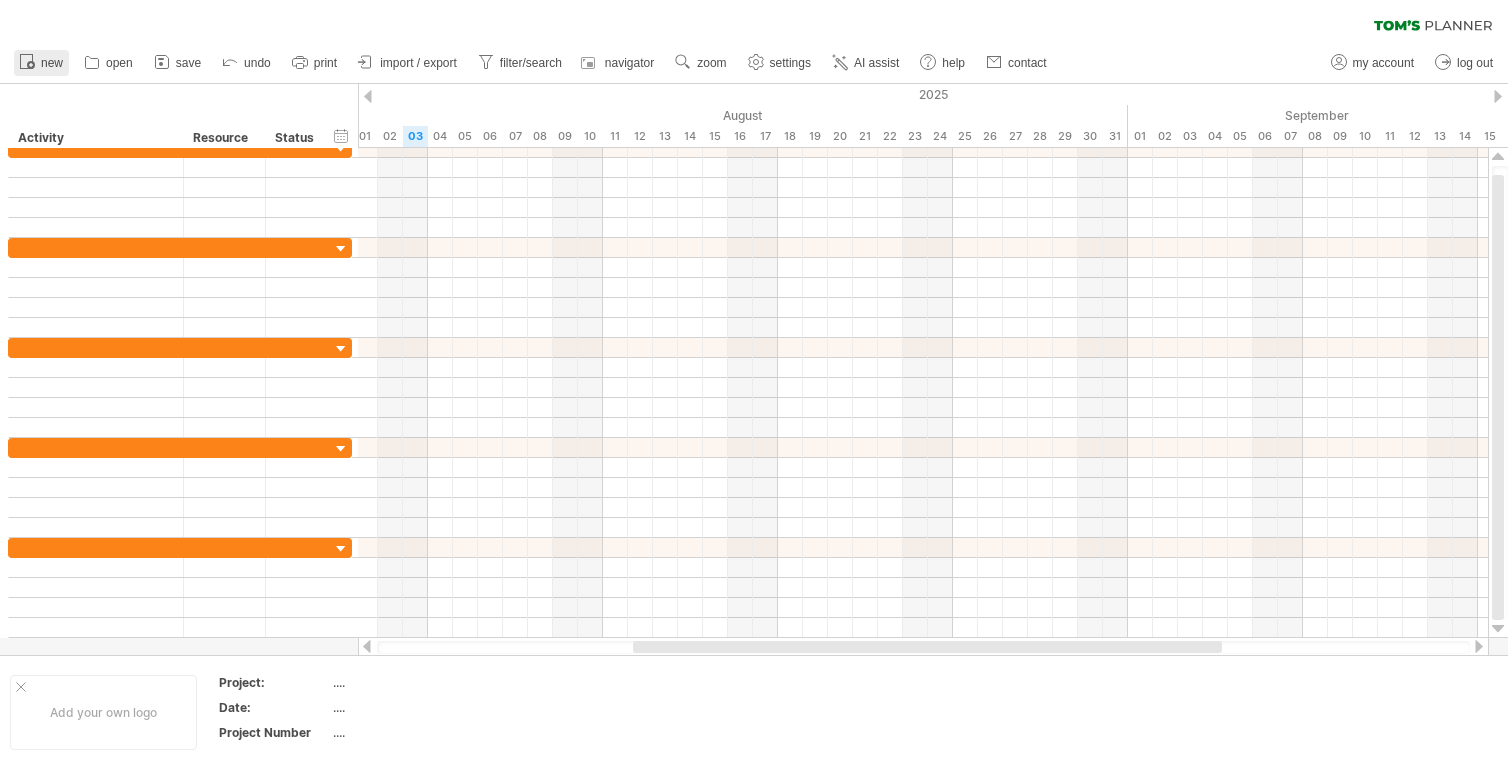 click on "new" at bounding box center (41, 63) 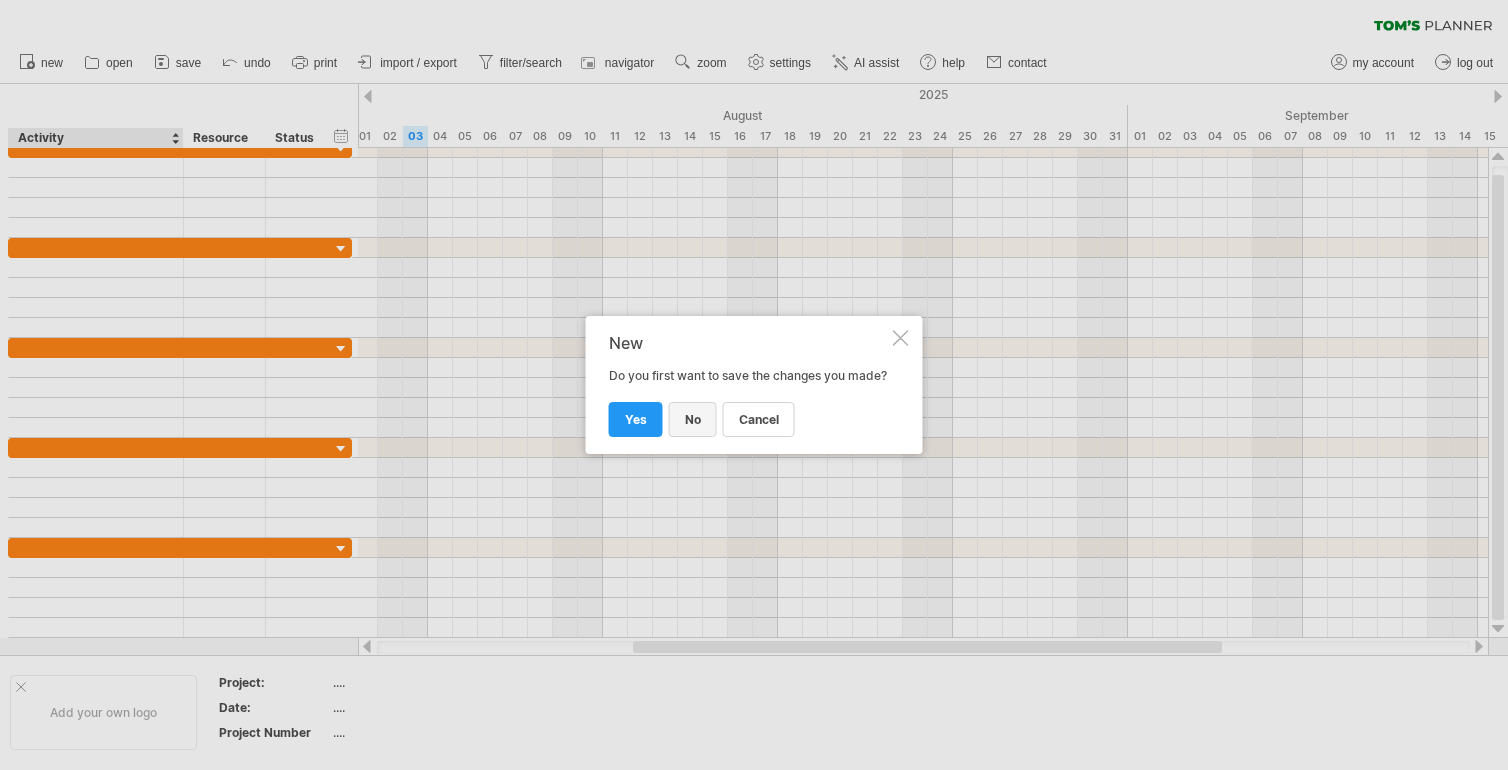 click on "no" at bounding box center [693, 419] 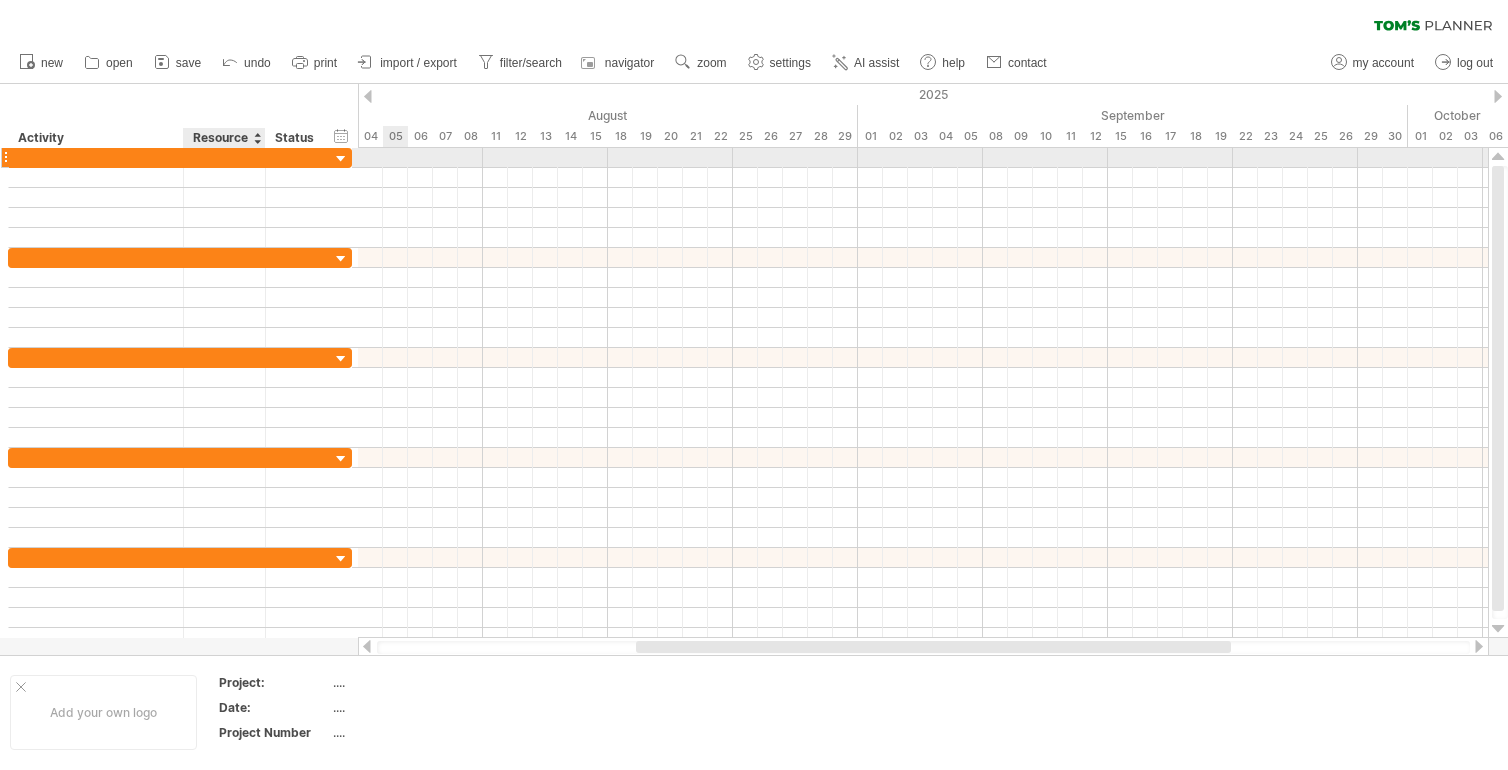 click at bounding box center (224, 157) 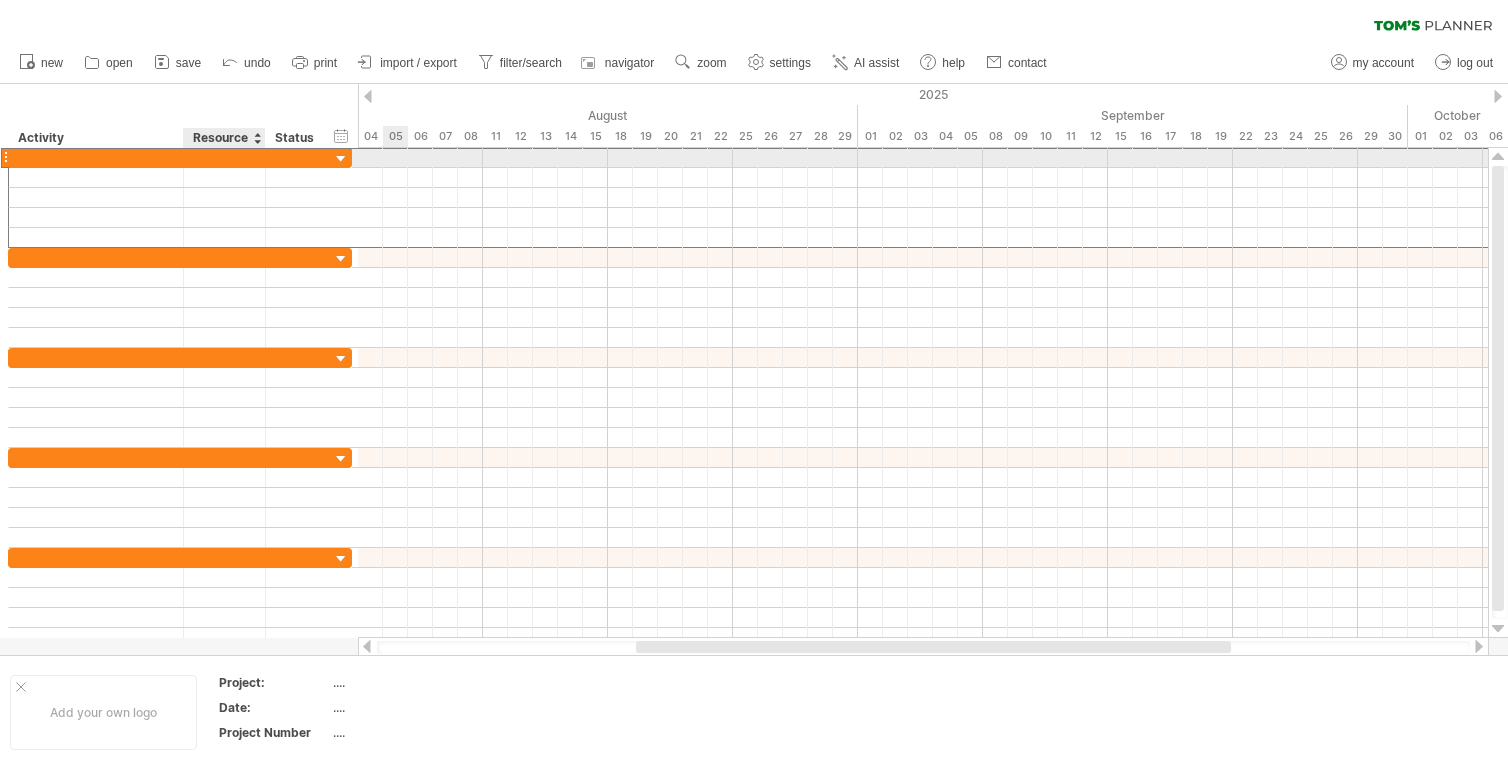 click at bounding box center (224, 157) 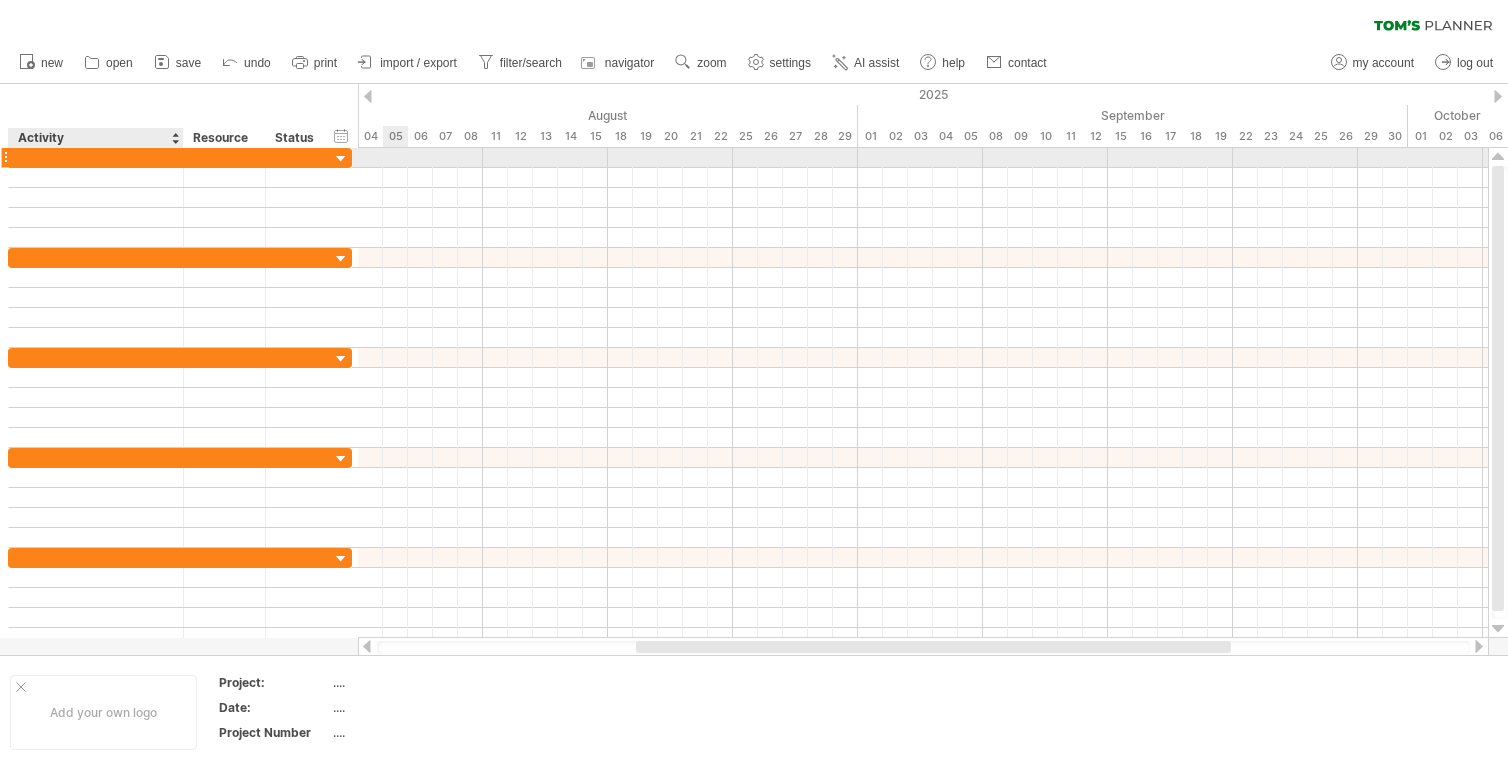 click at bounding box center (96, 157) 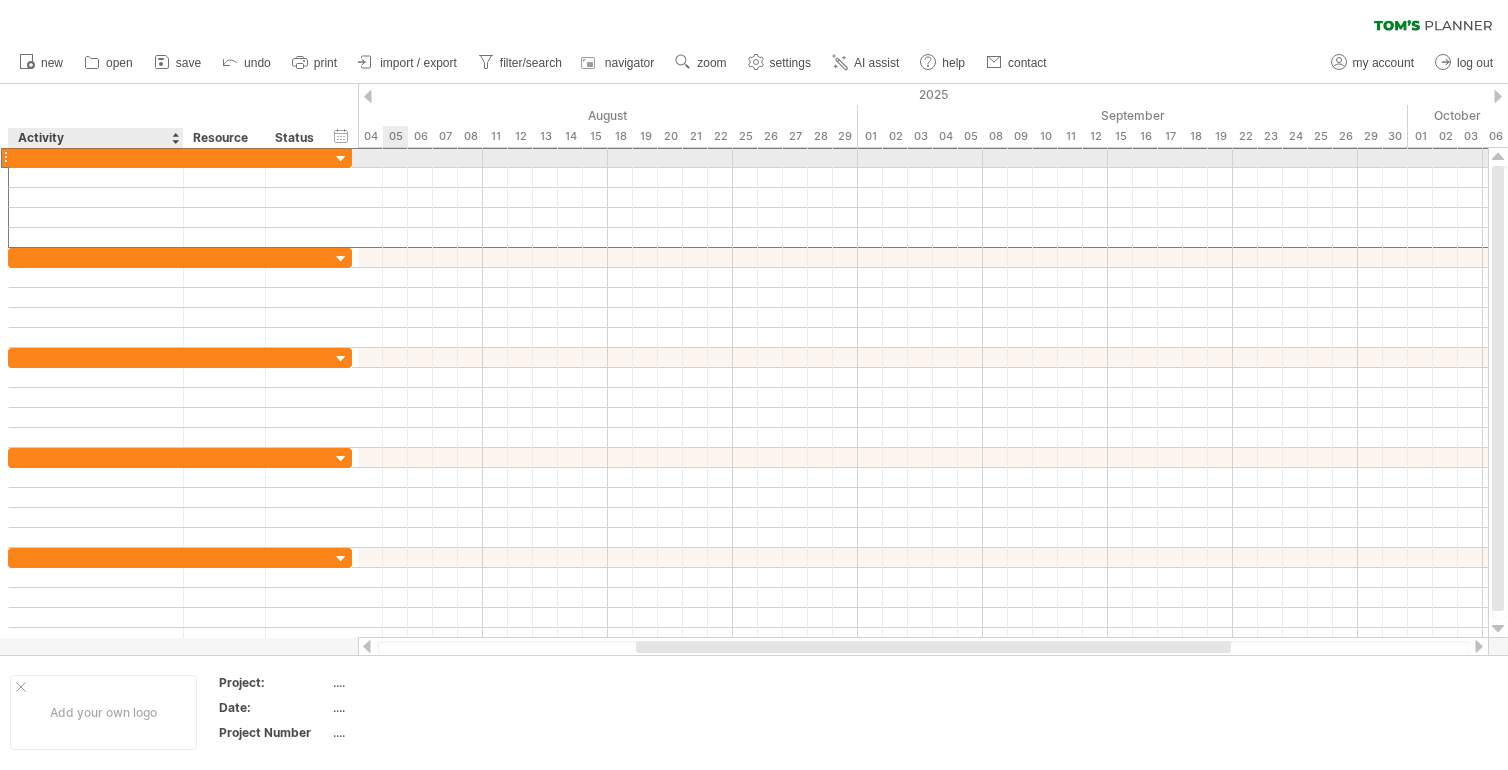 click at bounding box center [96, 157] 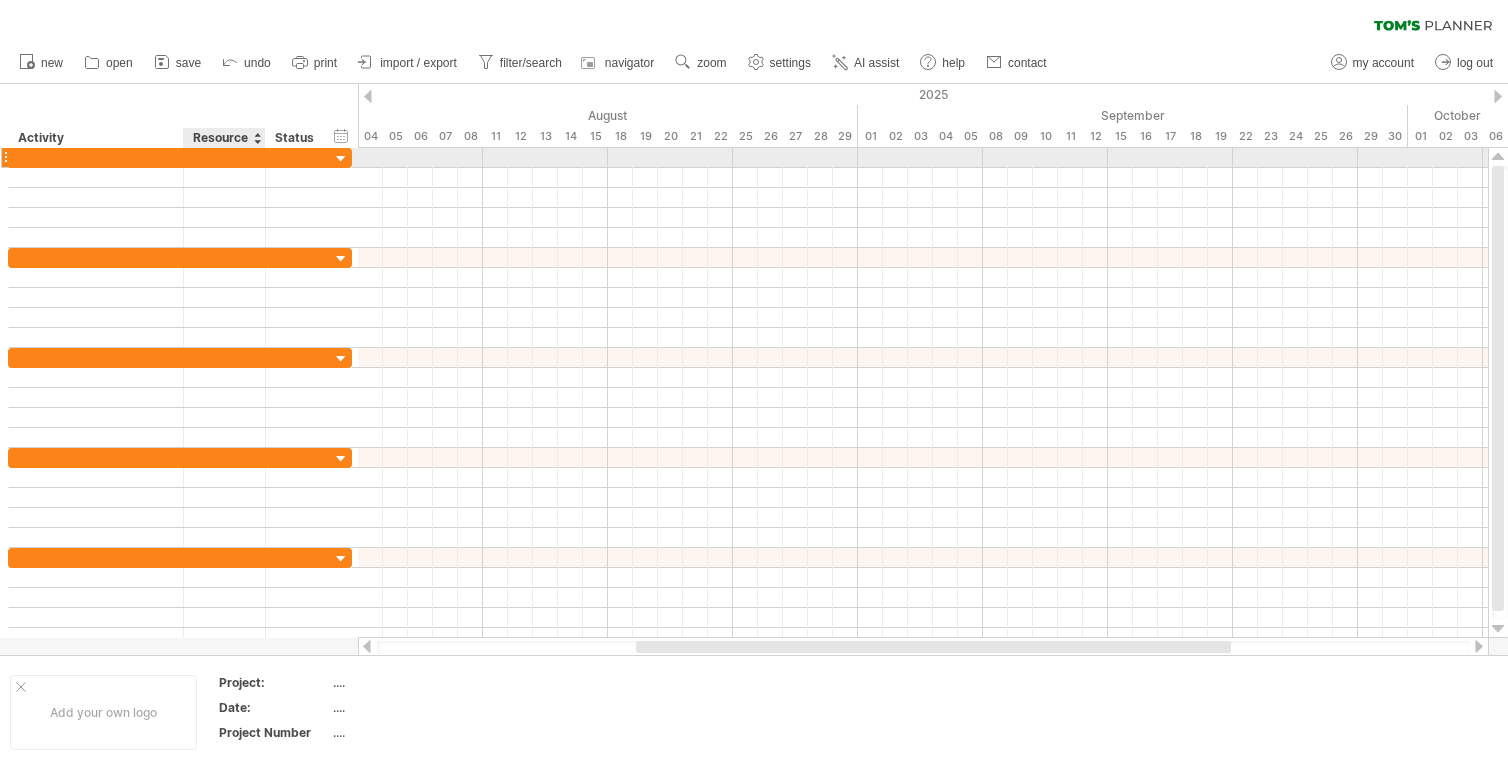 click at bounding box center (224, 157) 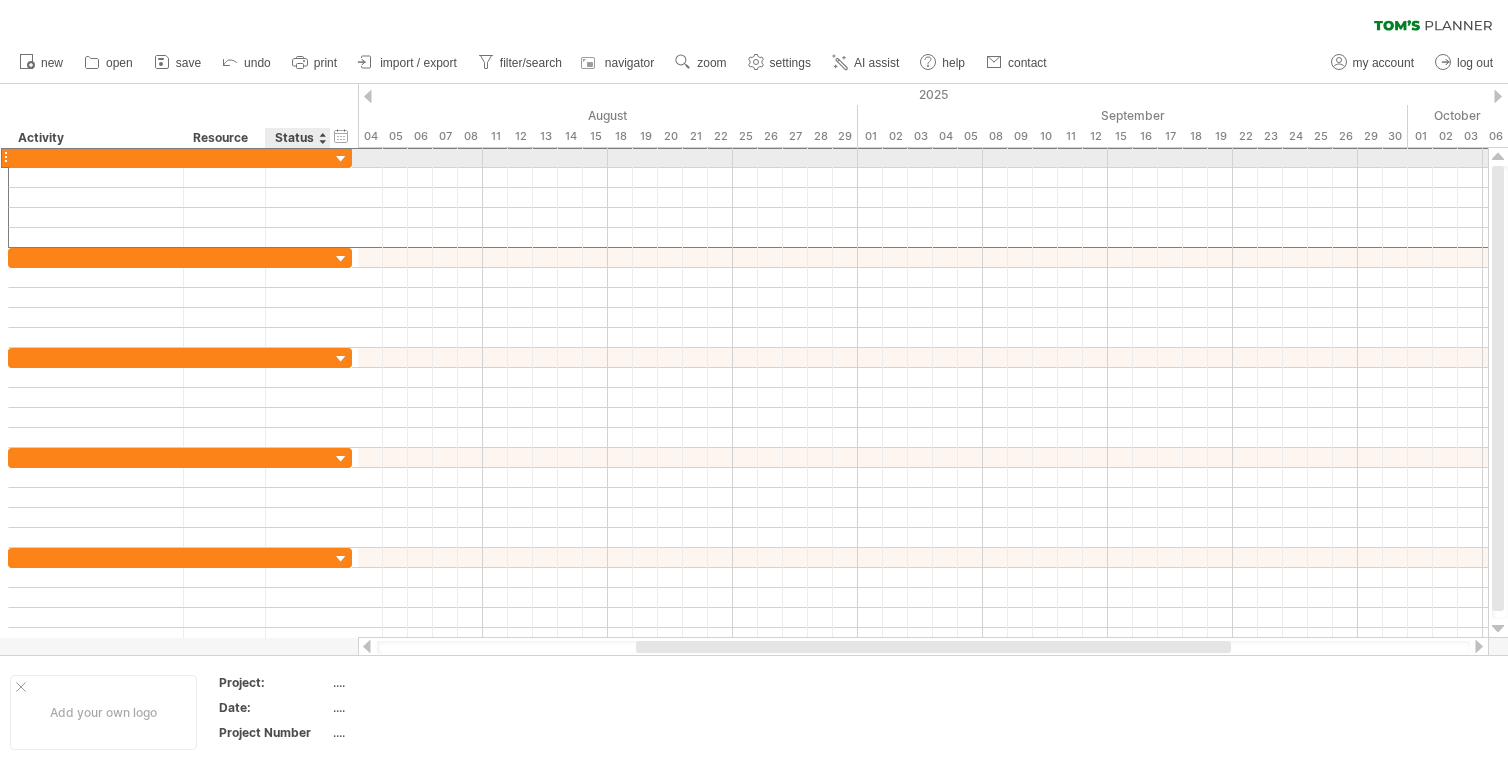 click at bounding box center (298, 157) 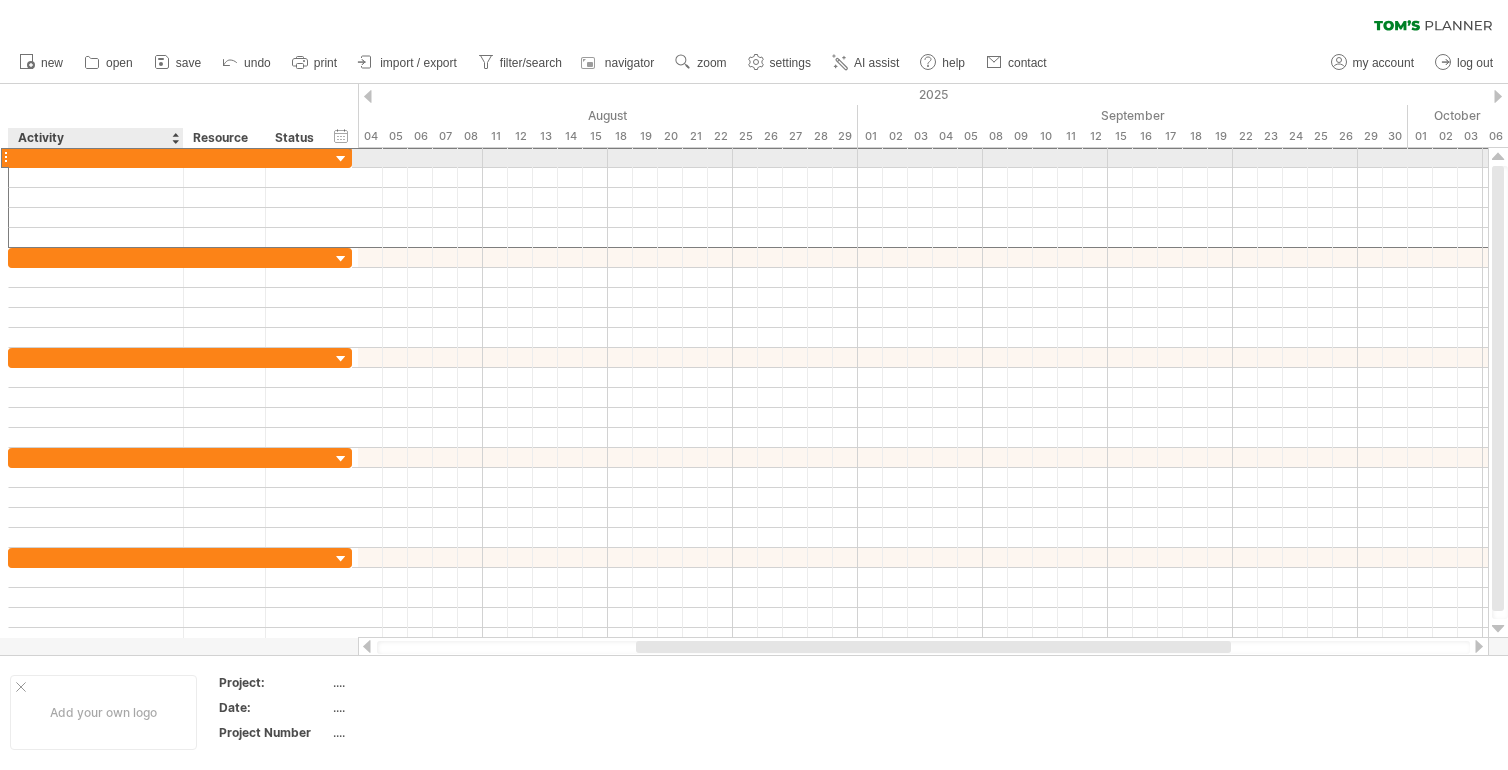 click at bounding box center [96, 157] 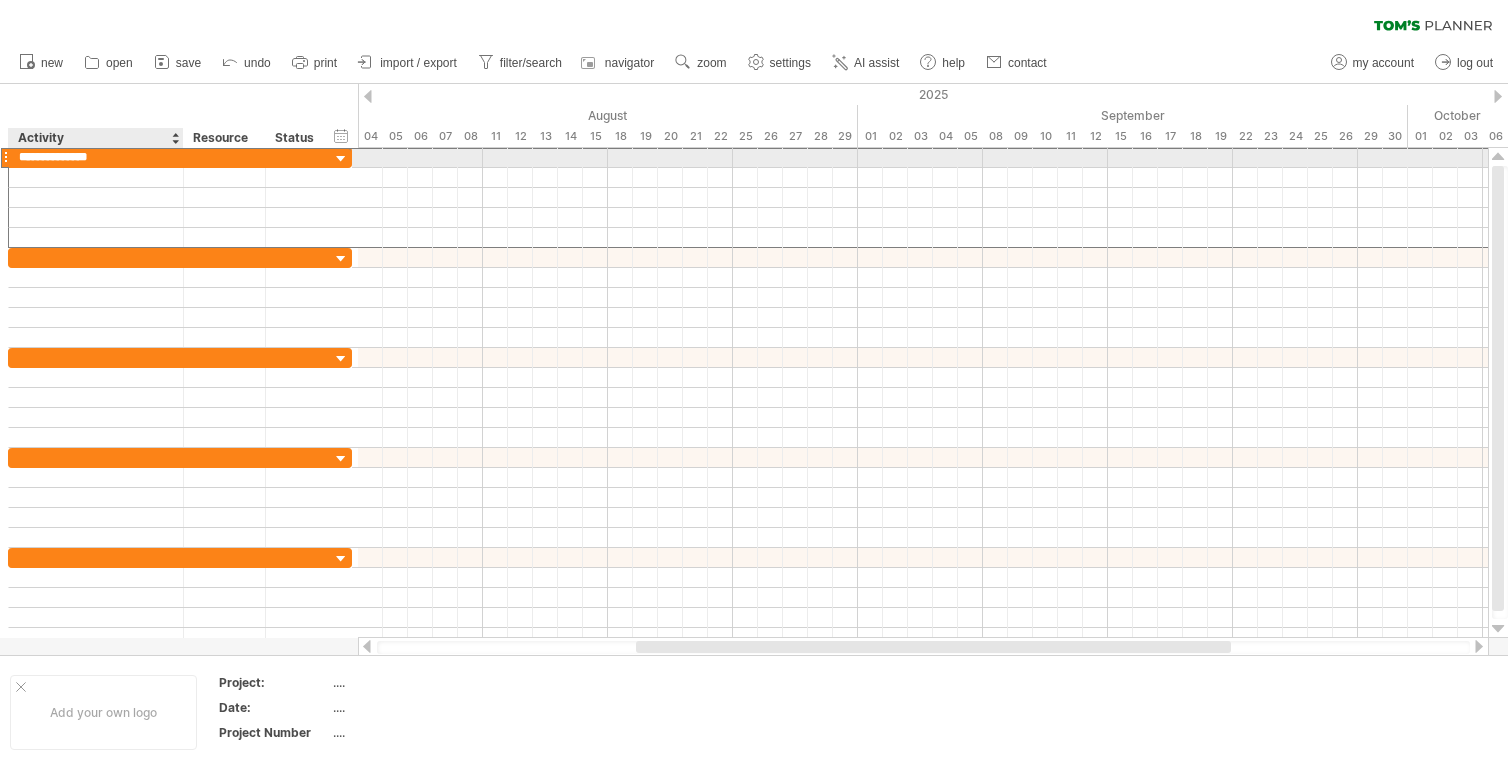 type on "**********" 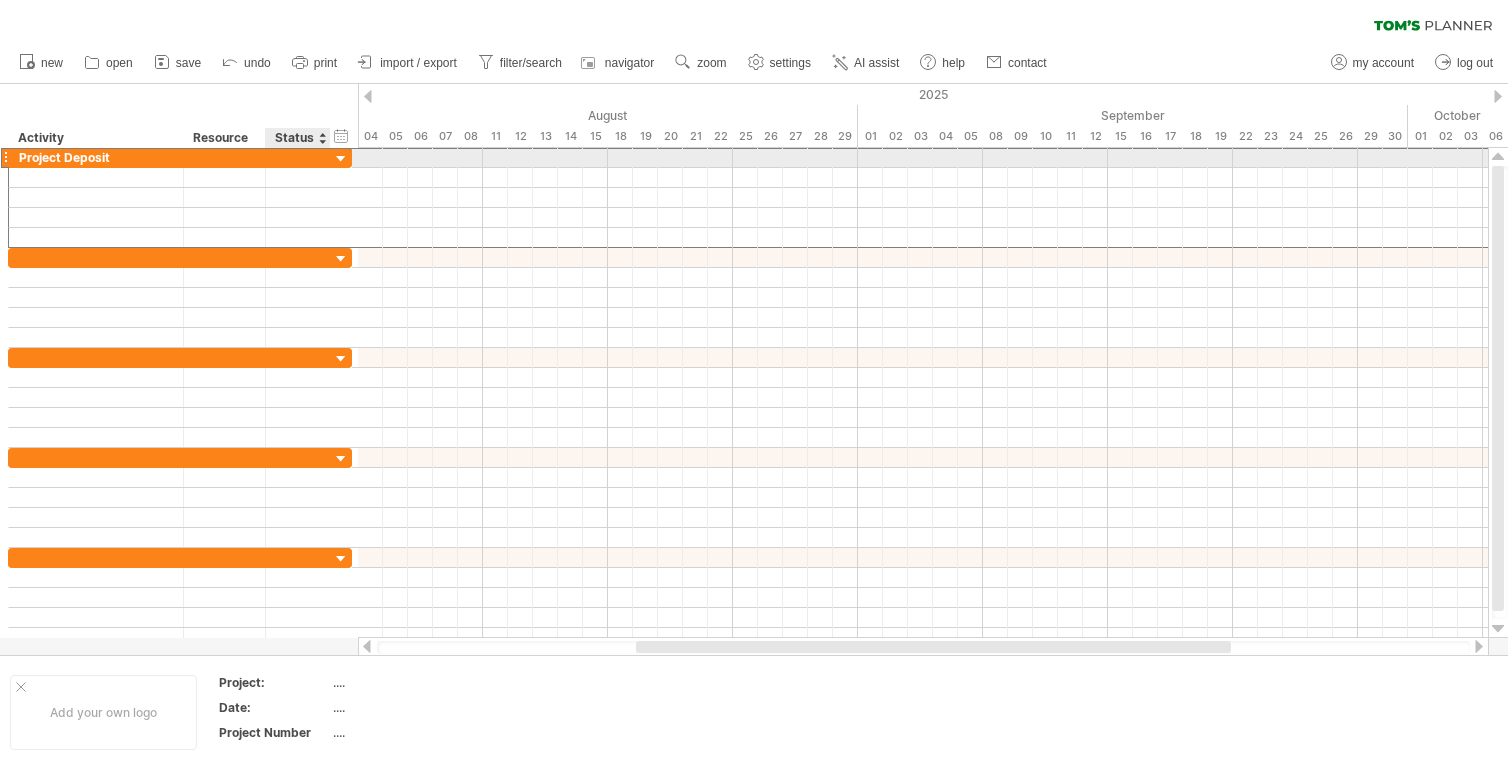 click at bounding box center (298, 157) 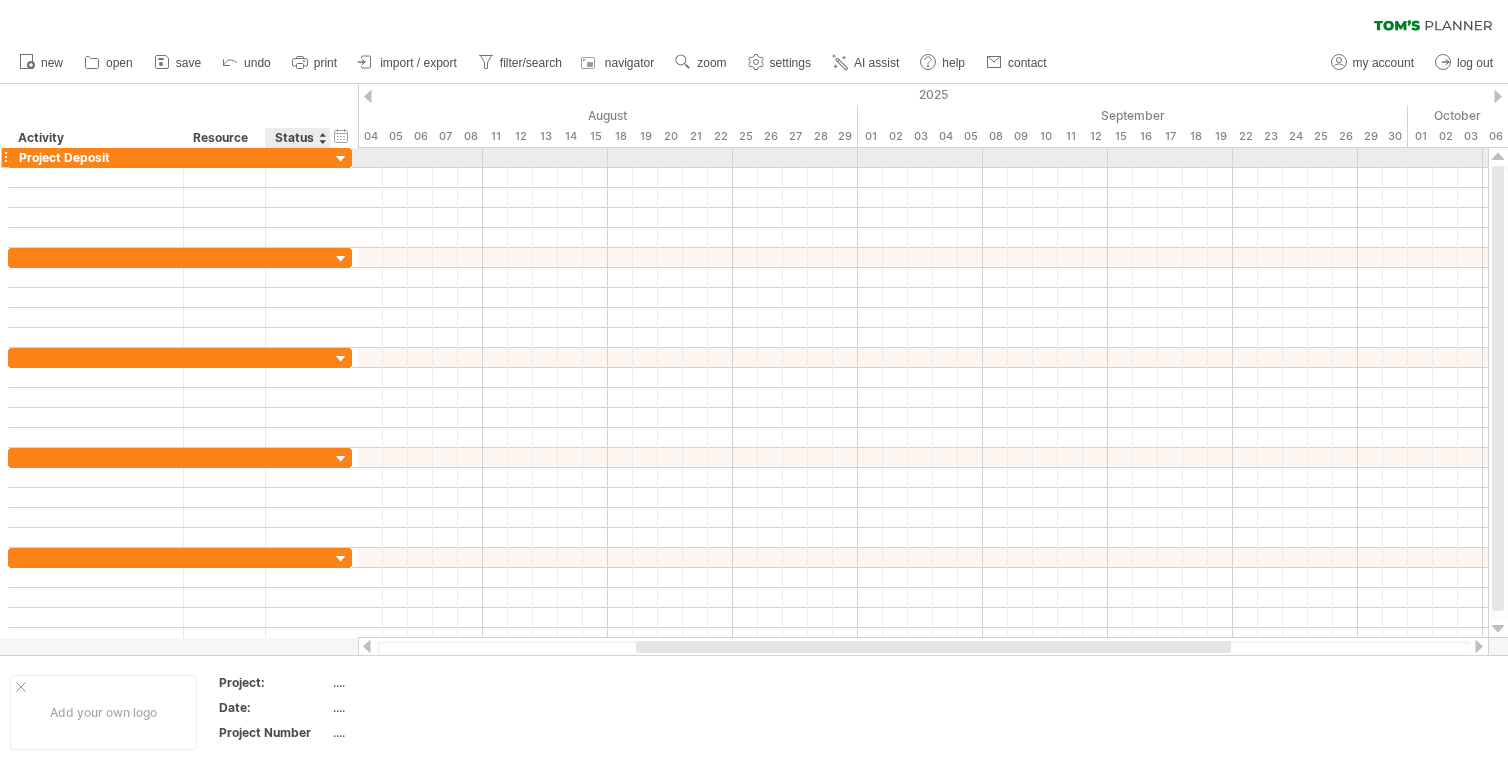 click at bounding box center [298, 157] 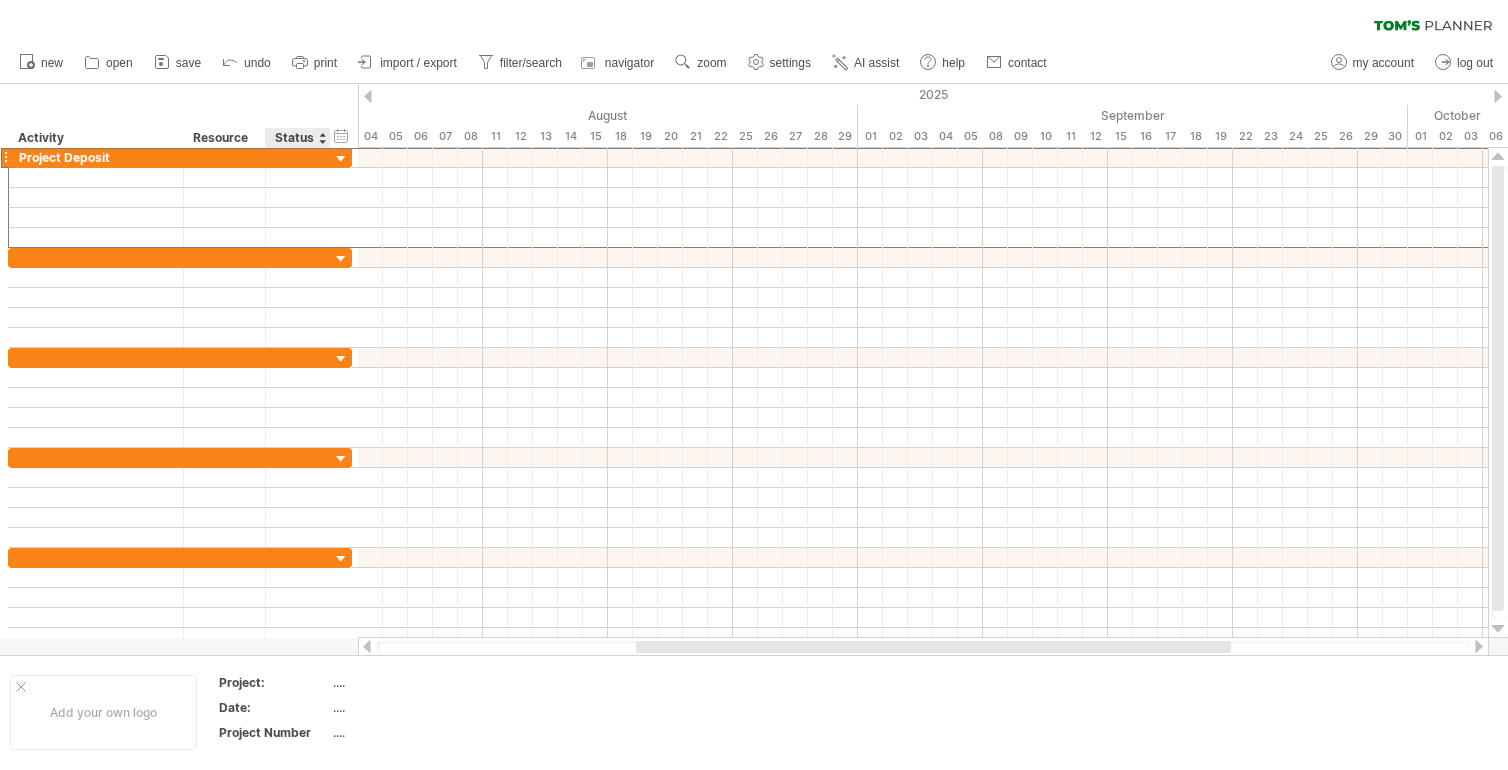 click on "Status" at bounding box center (297, 138) 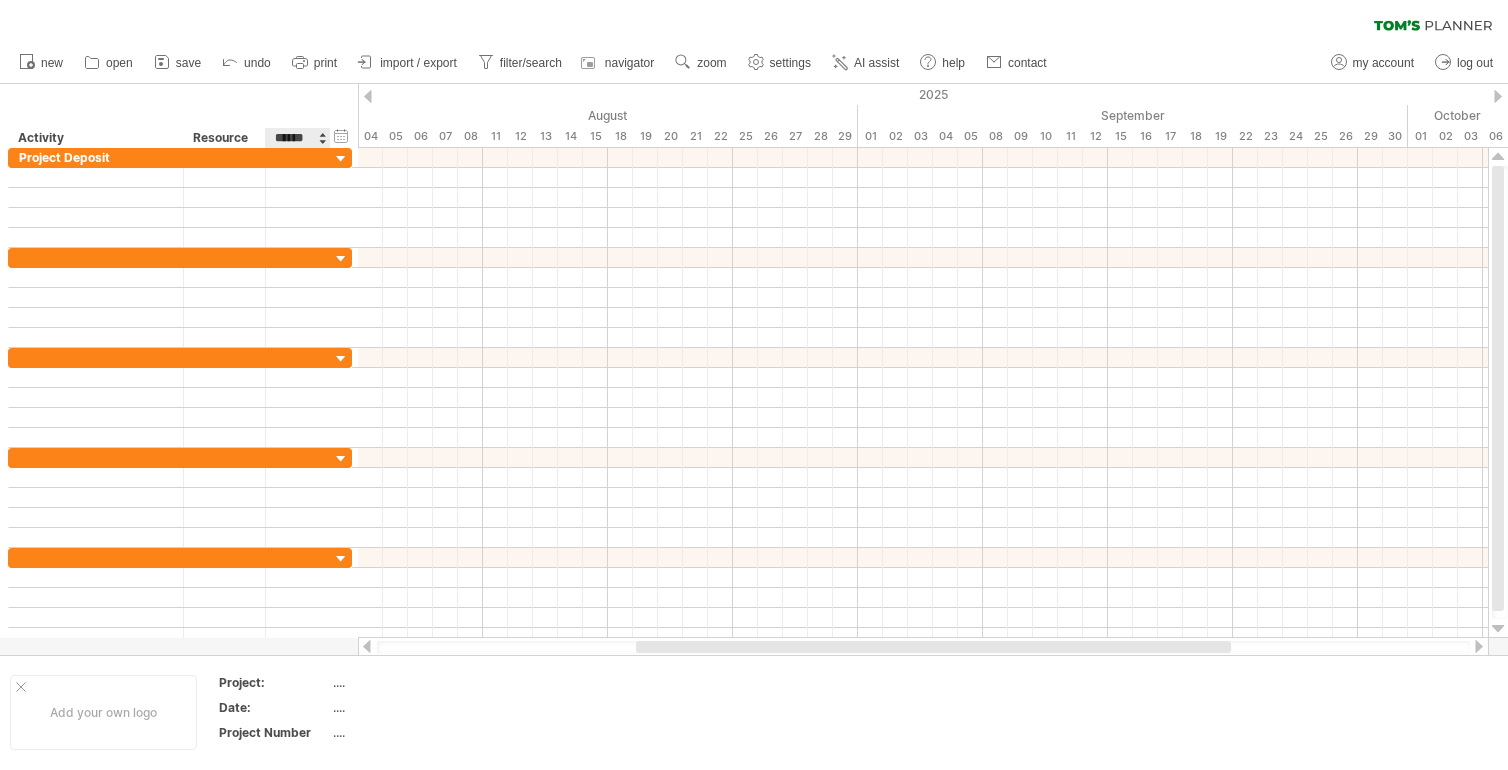 click on "******" at bounding box center (297, 138) 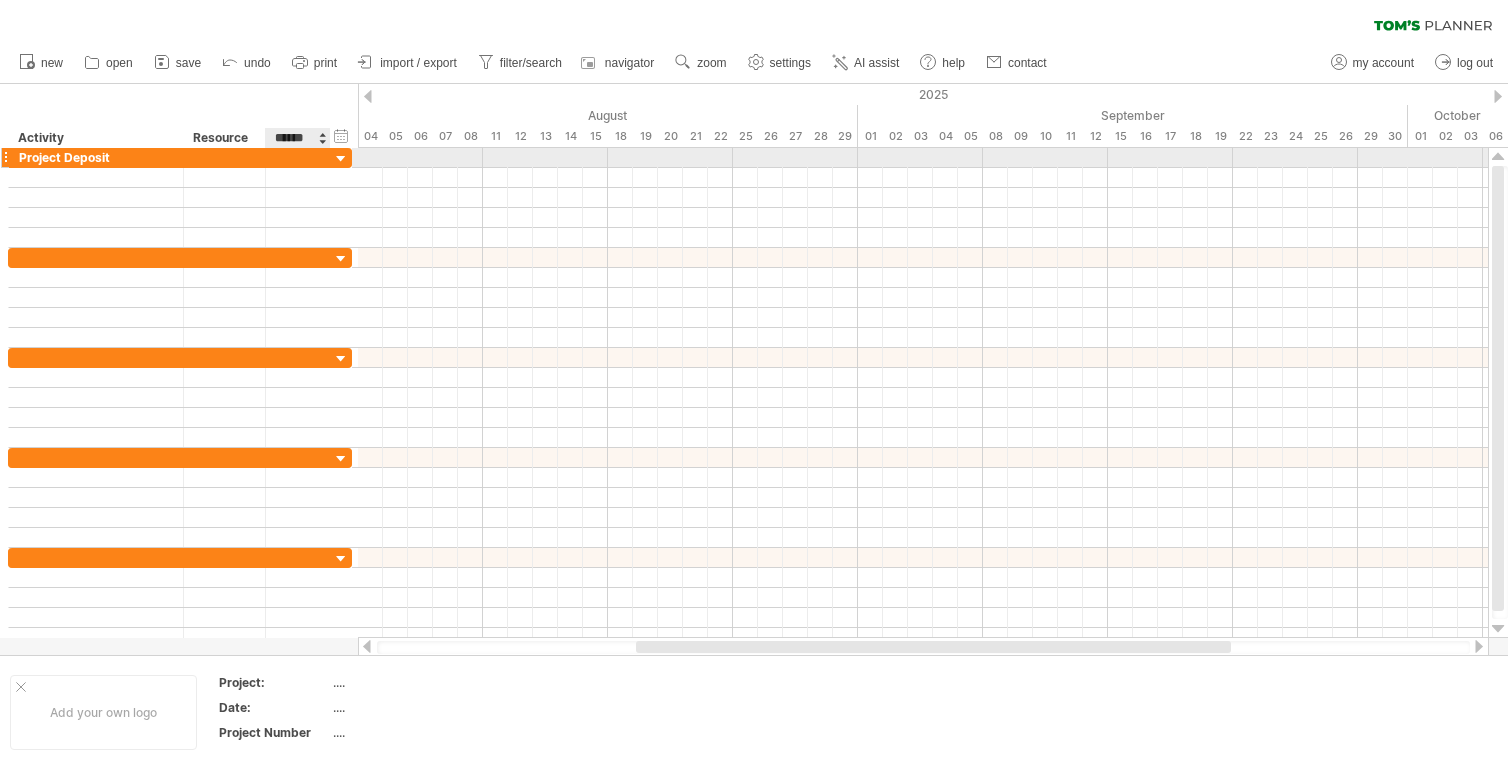 click at bounding box center (298, 157) 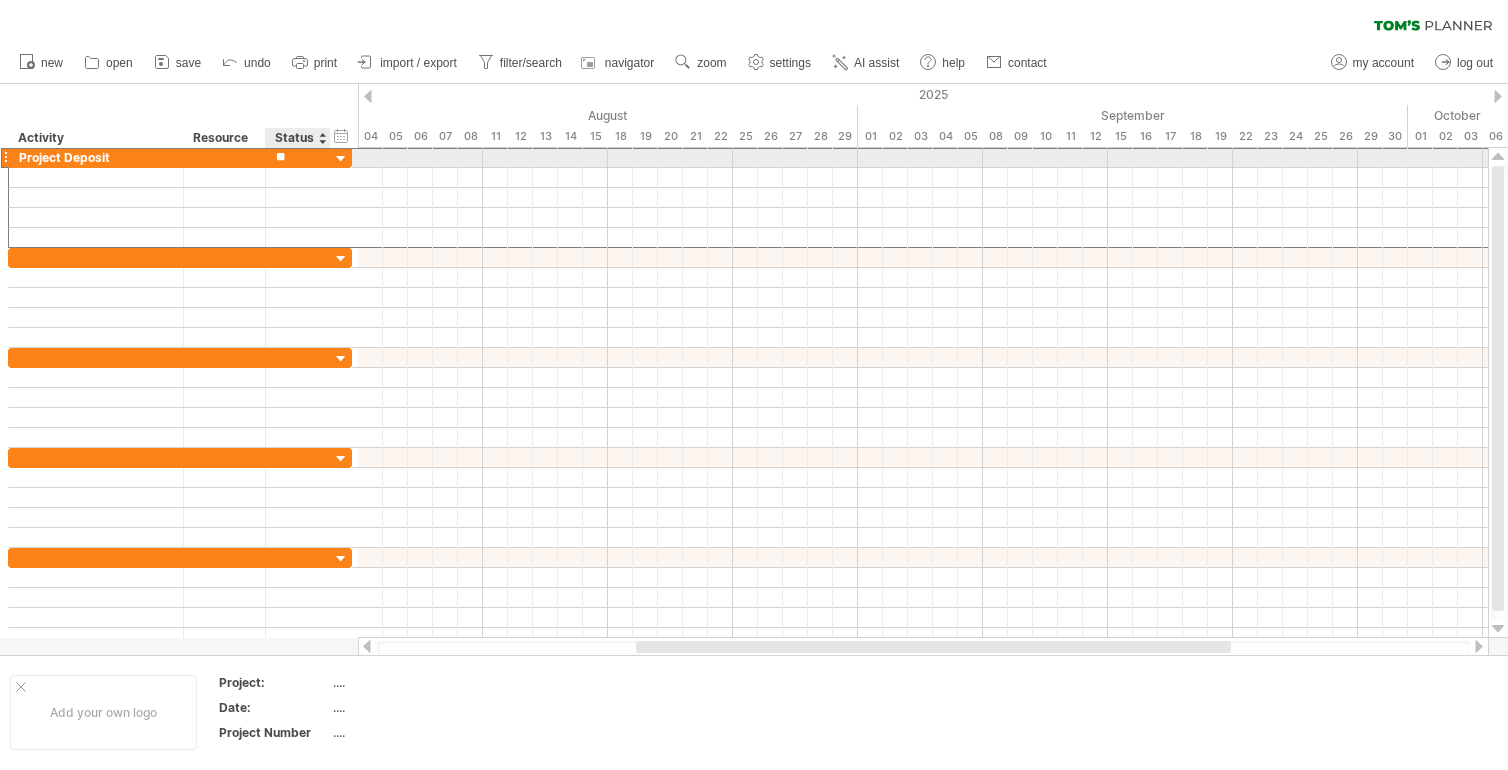 type on "*" 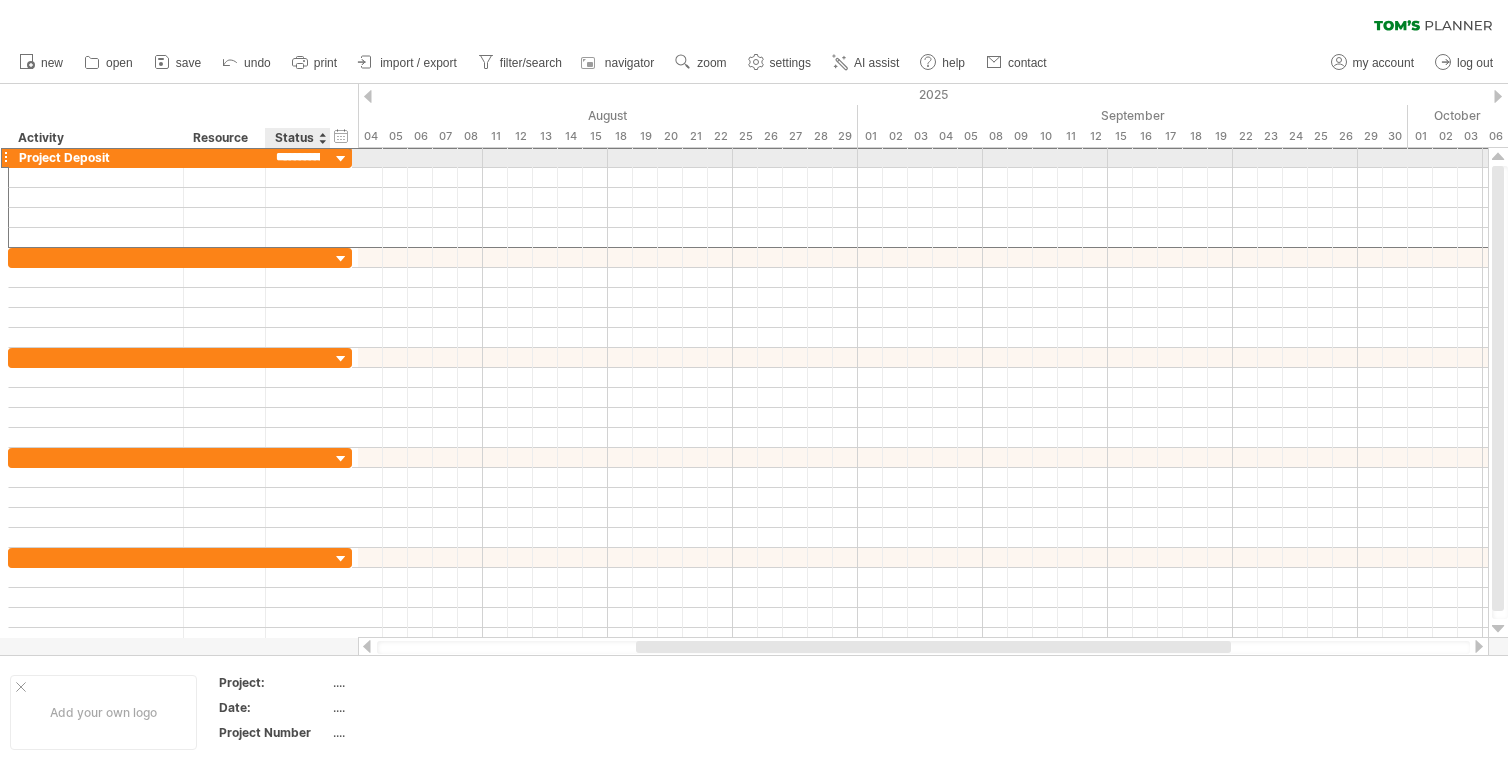 type on "*" 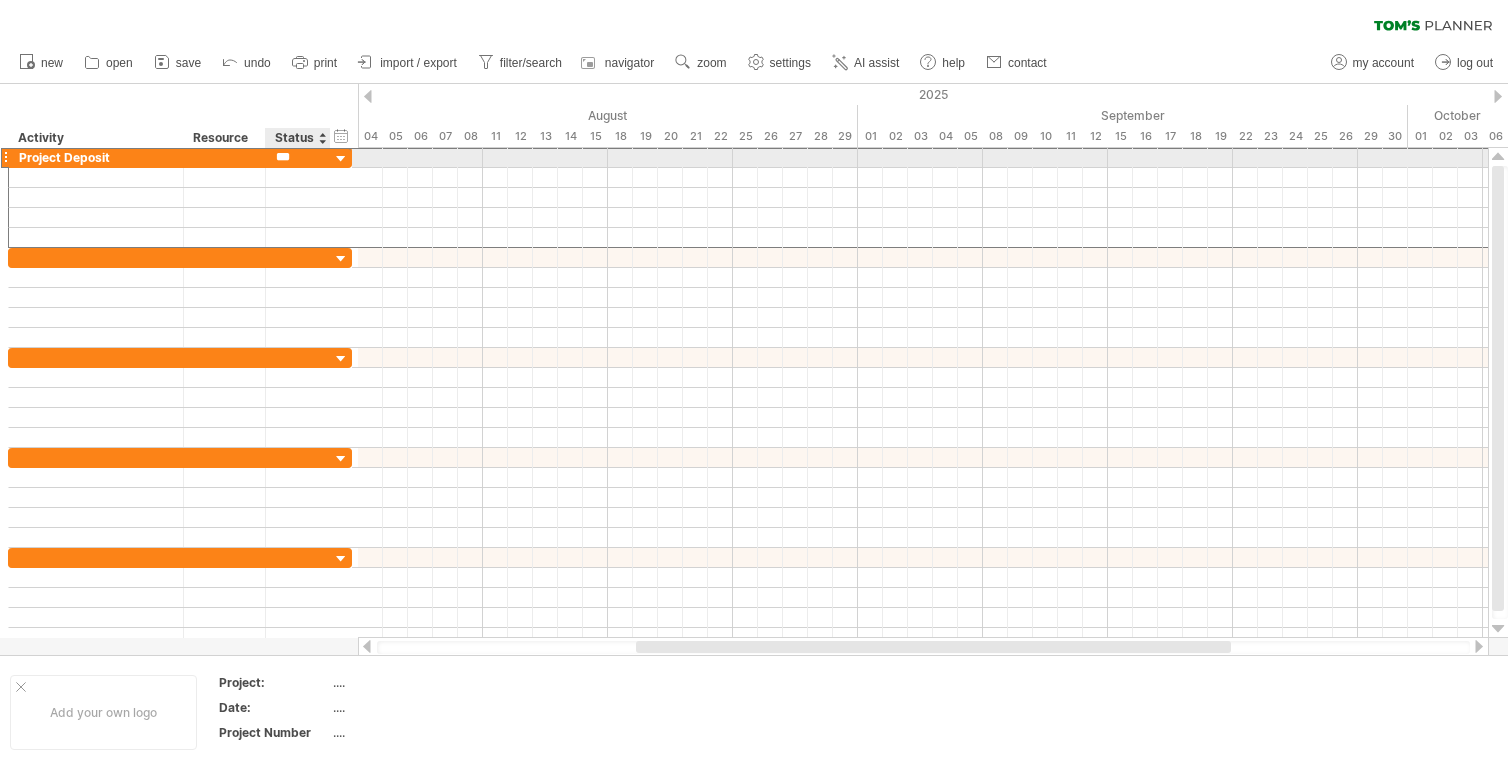type on "****" 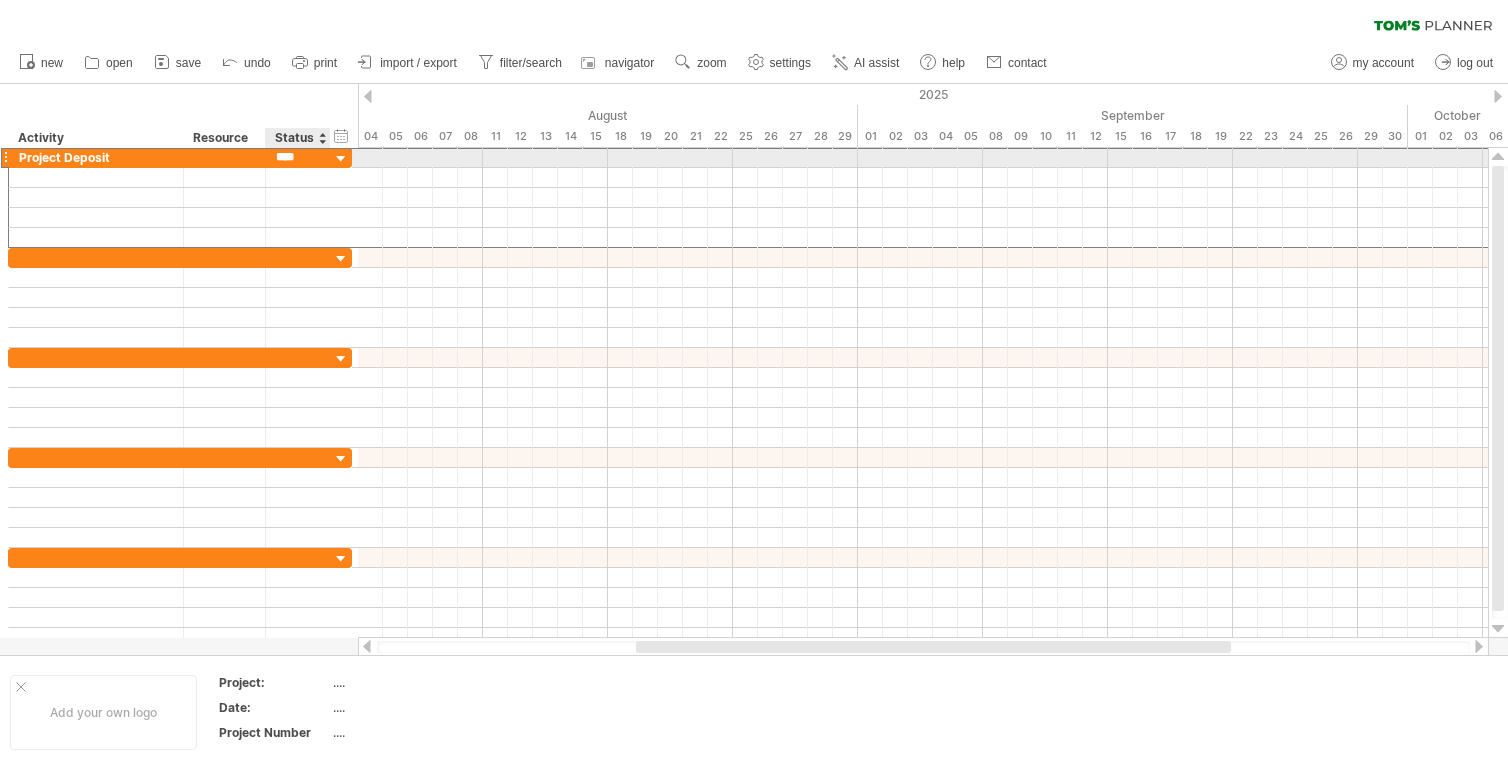 click on "****" at bounding box center [298, 157] 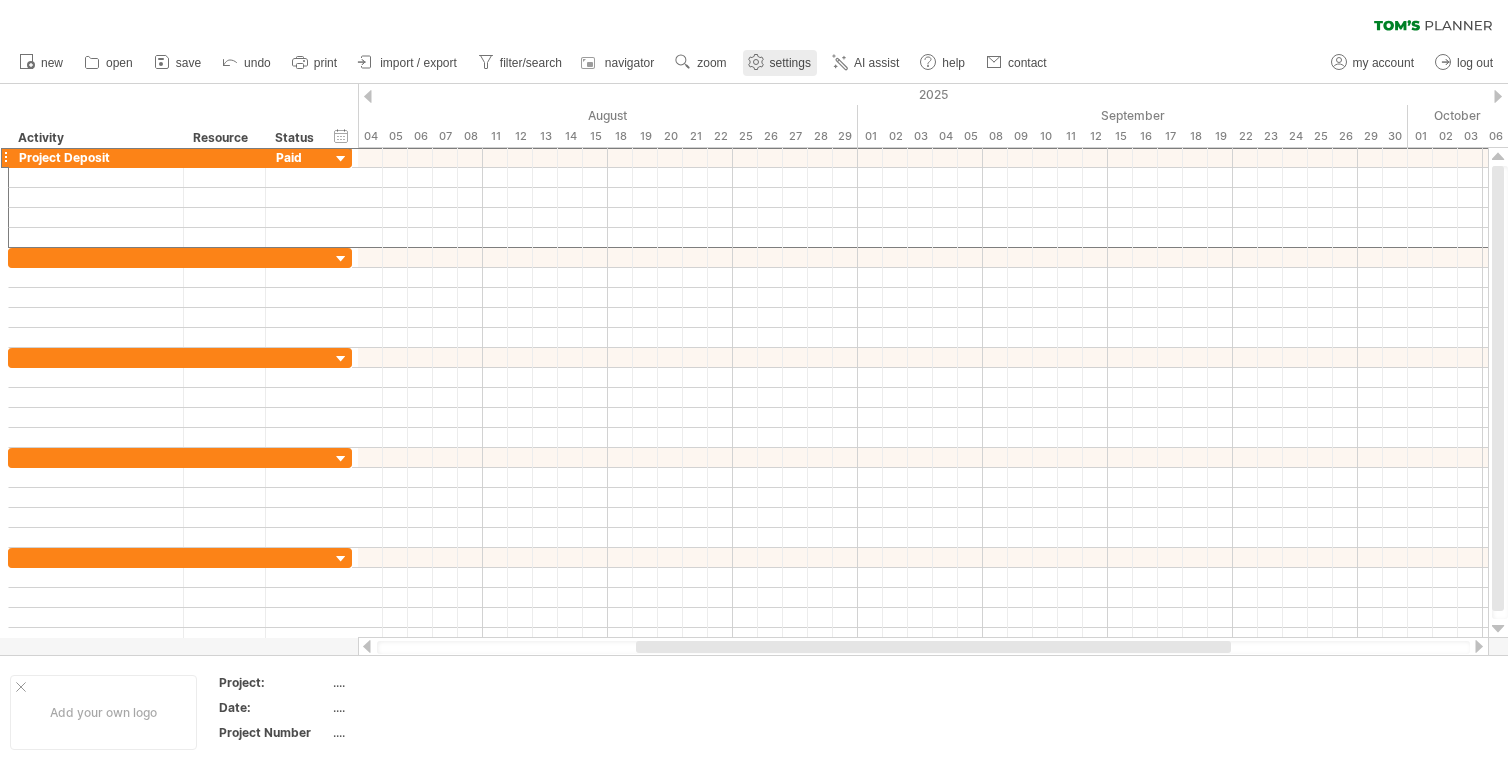 click 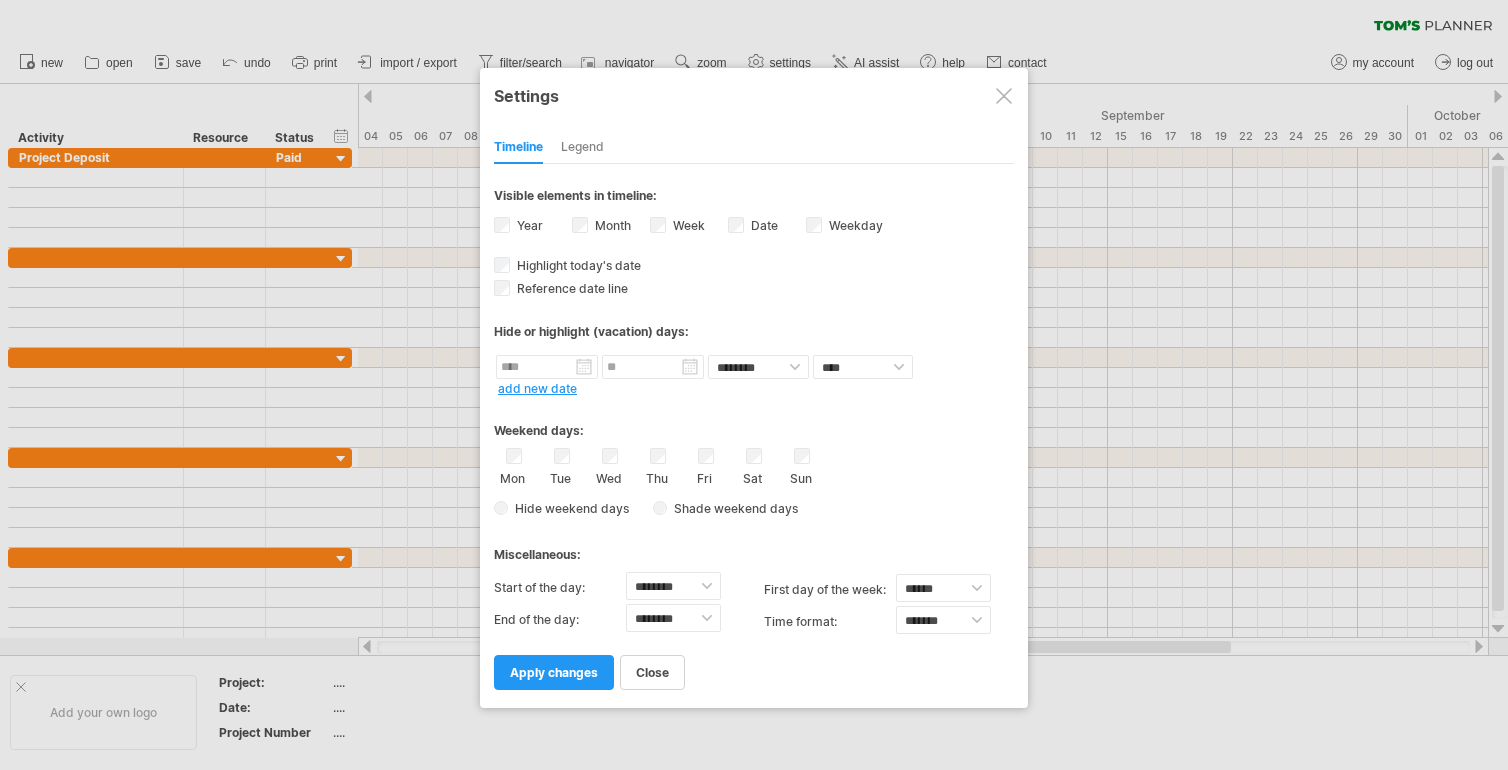click on "Legend" at bounding box center (582, 148) 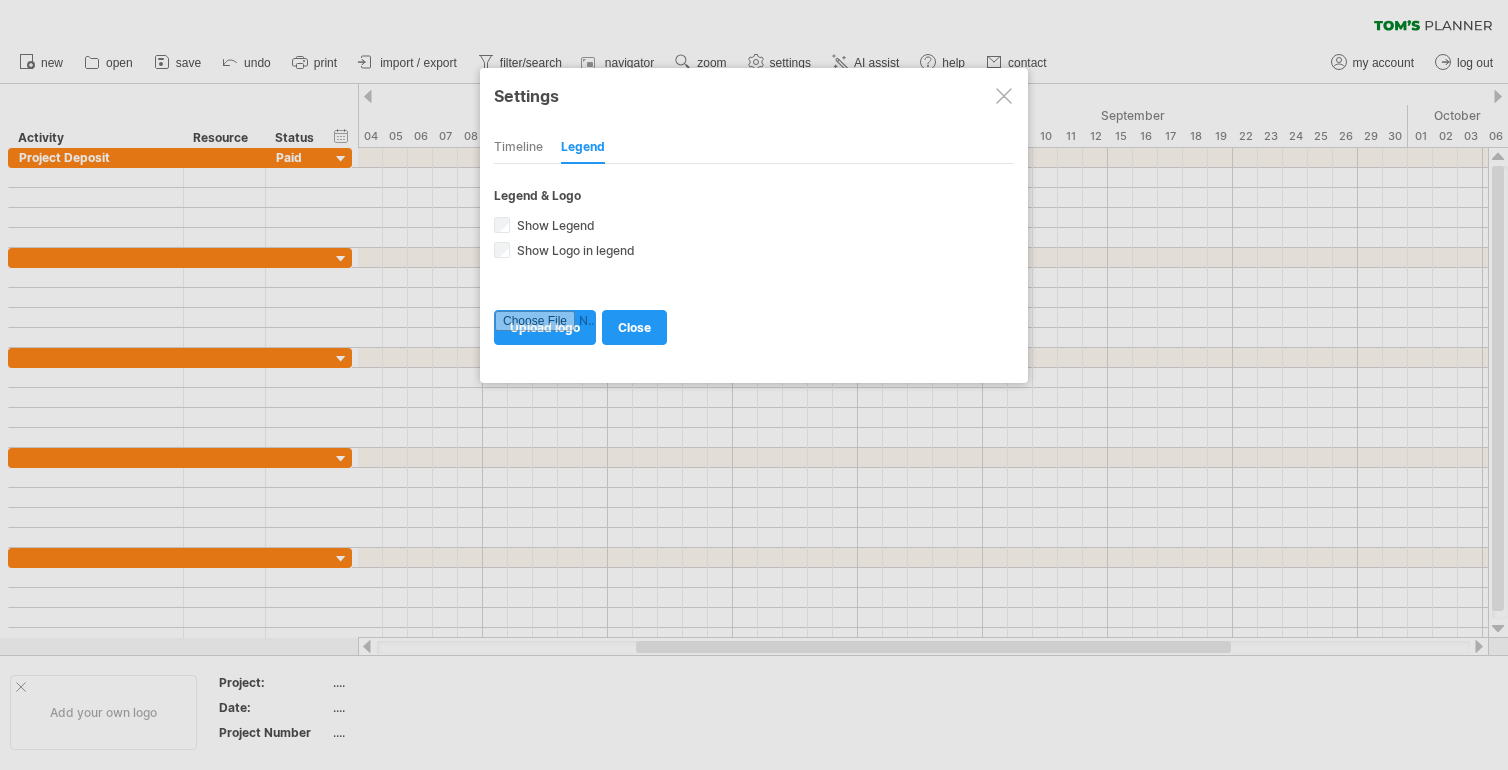 click on "Timeline" at bounding box center [518, 148] 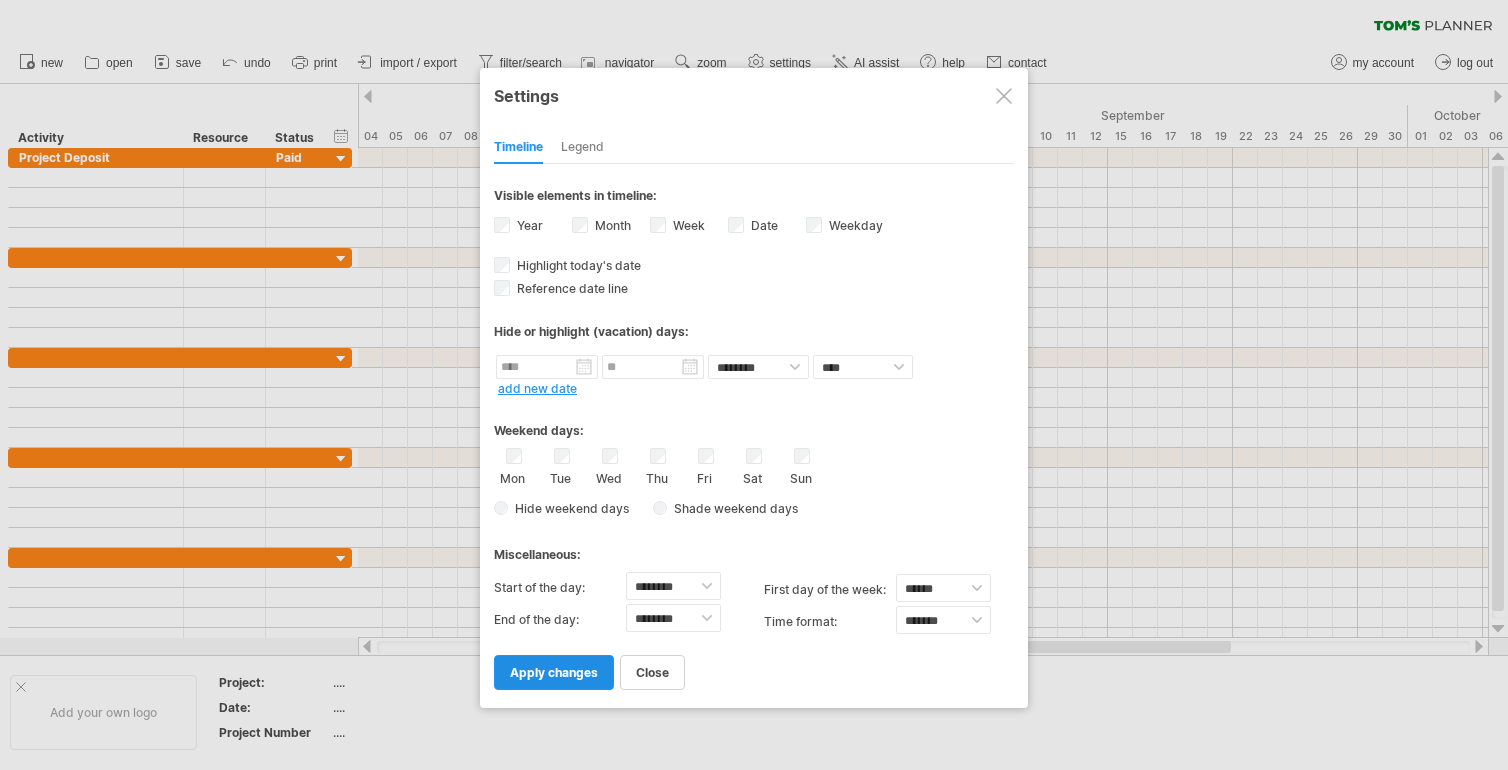 click on "apply changes" at bounding box center [554, 672] 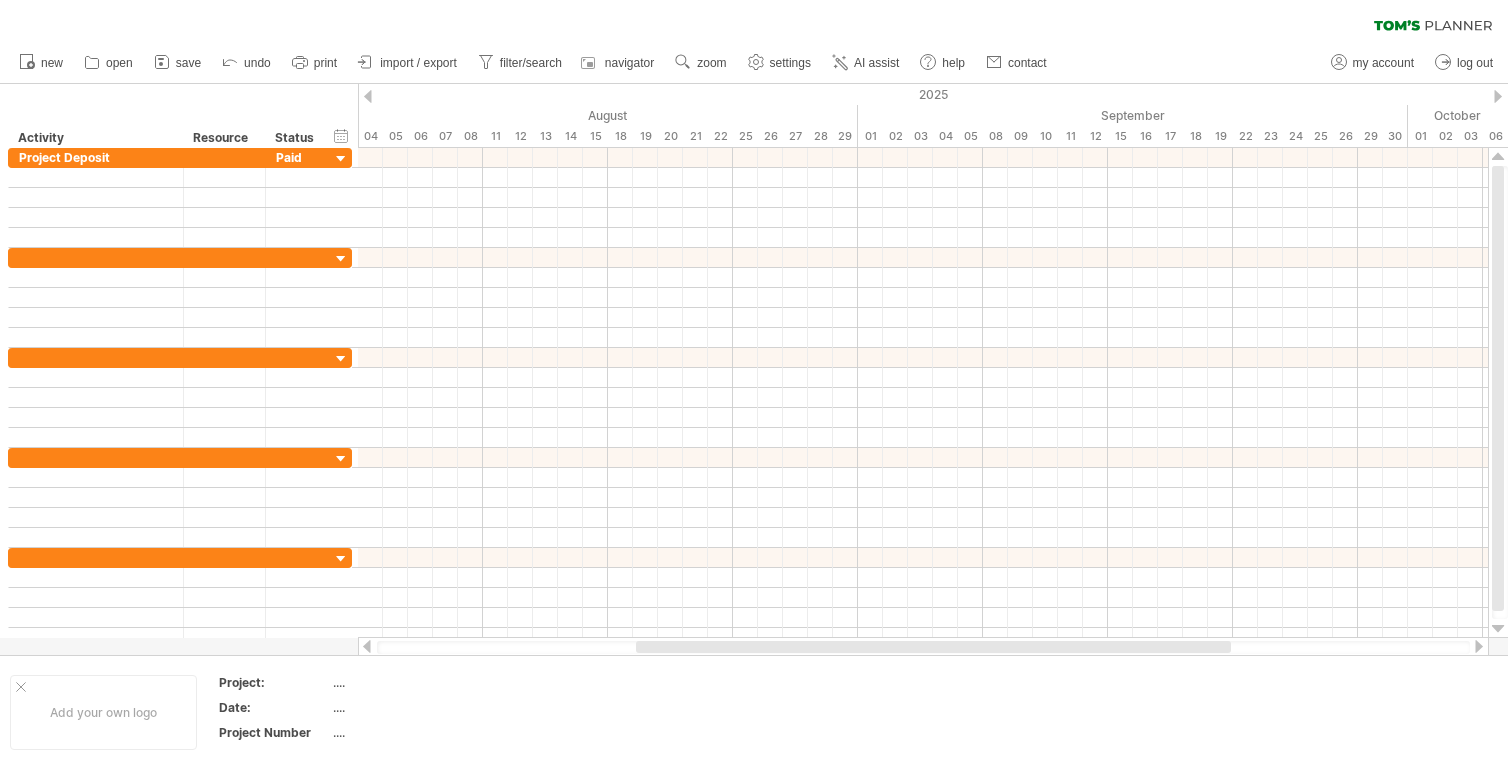 click at bounding box center [368, 96] 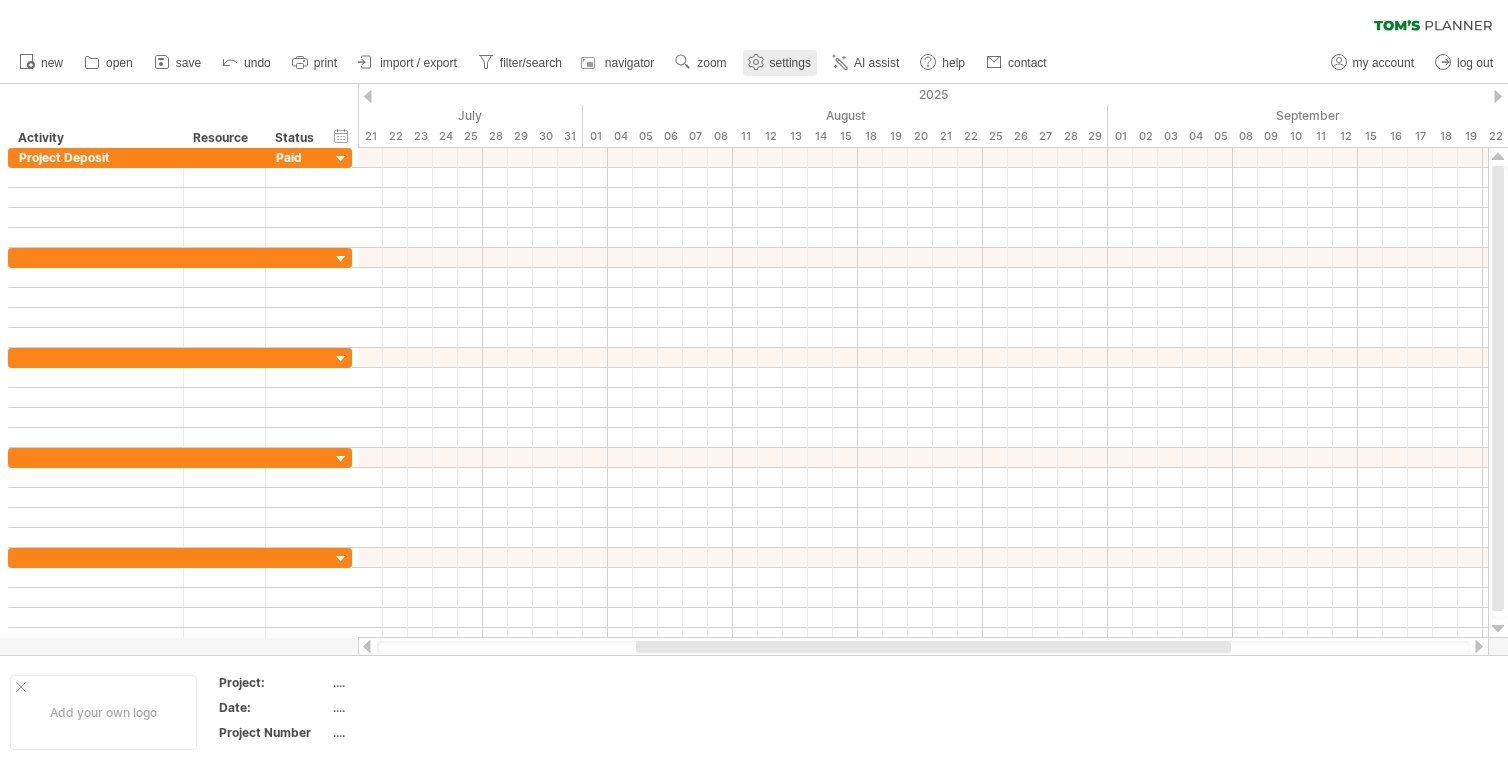 click 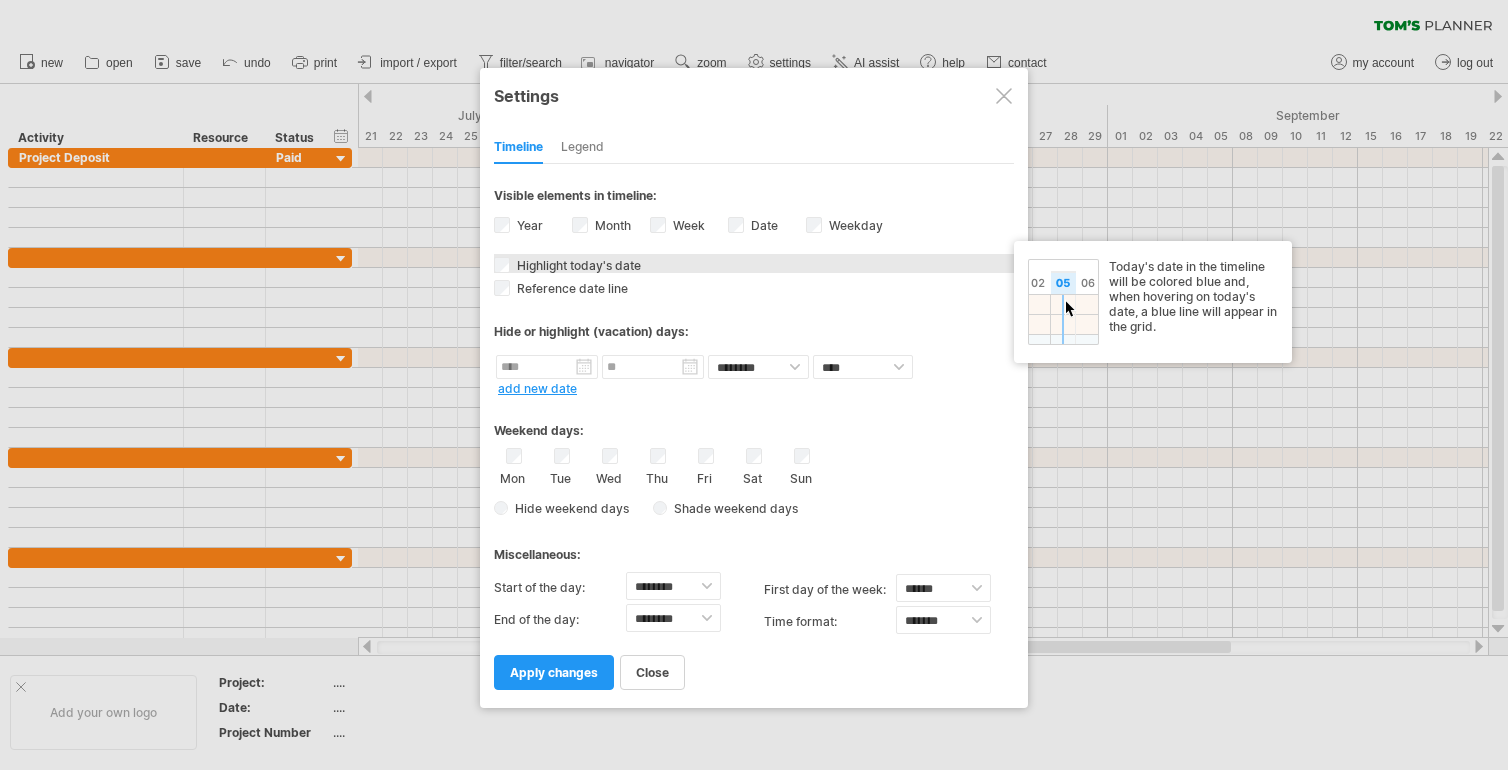 click on "Highlight today's date" at bounding box center (577, 265) 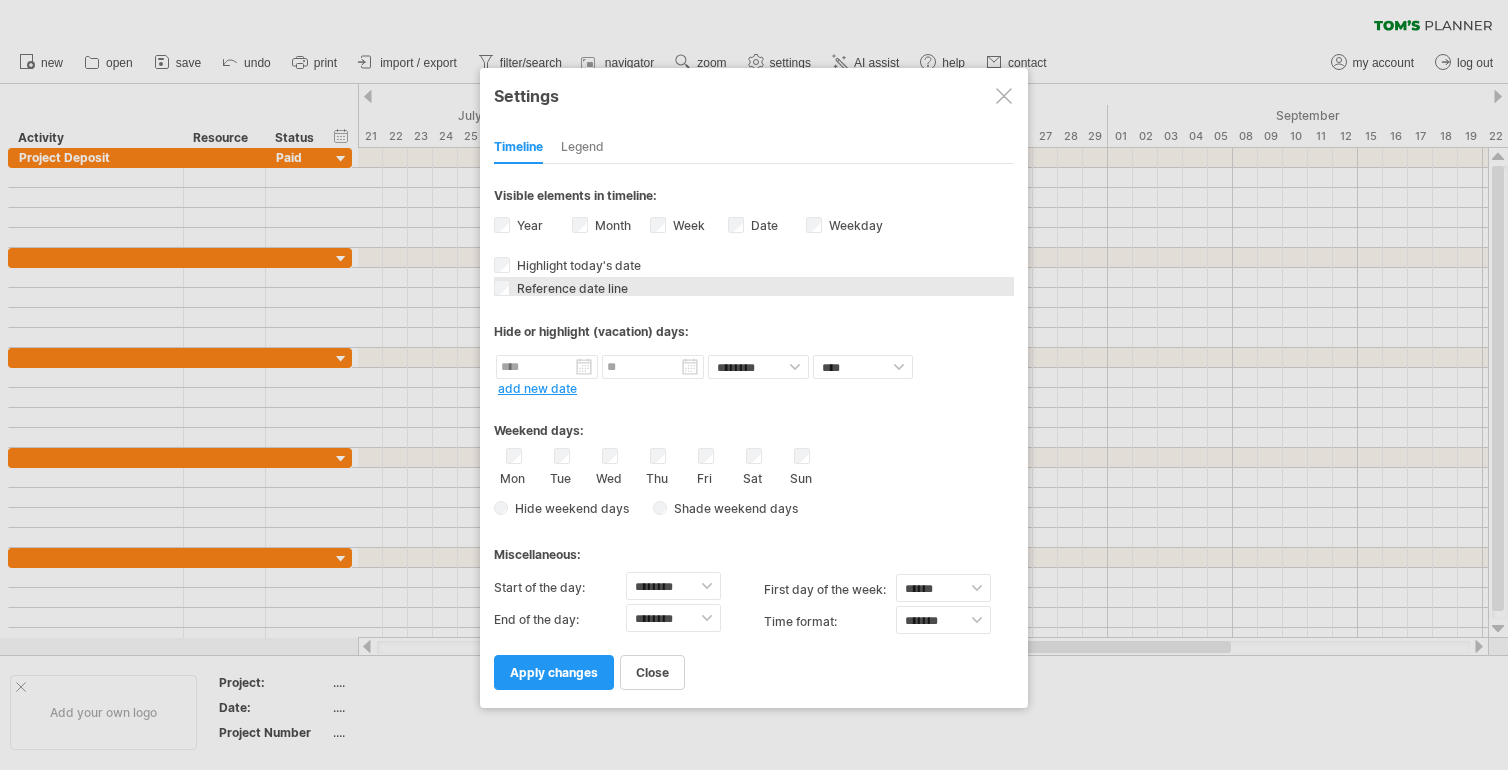 click on "Reference date line" at bounding box center (570, 288) 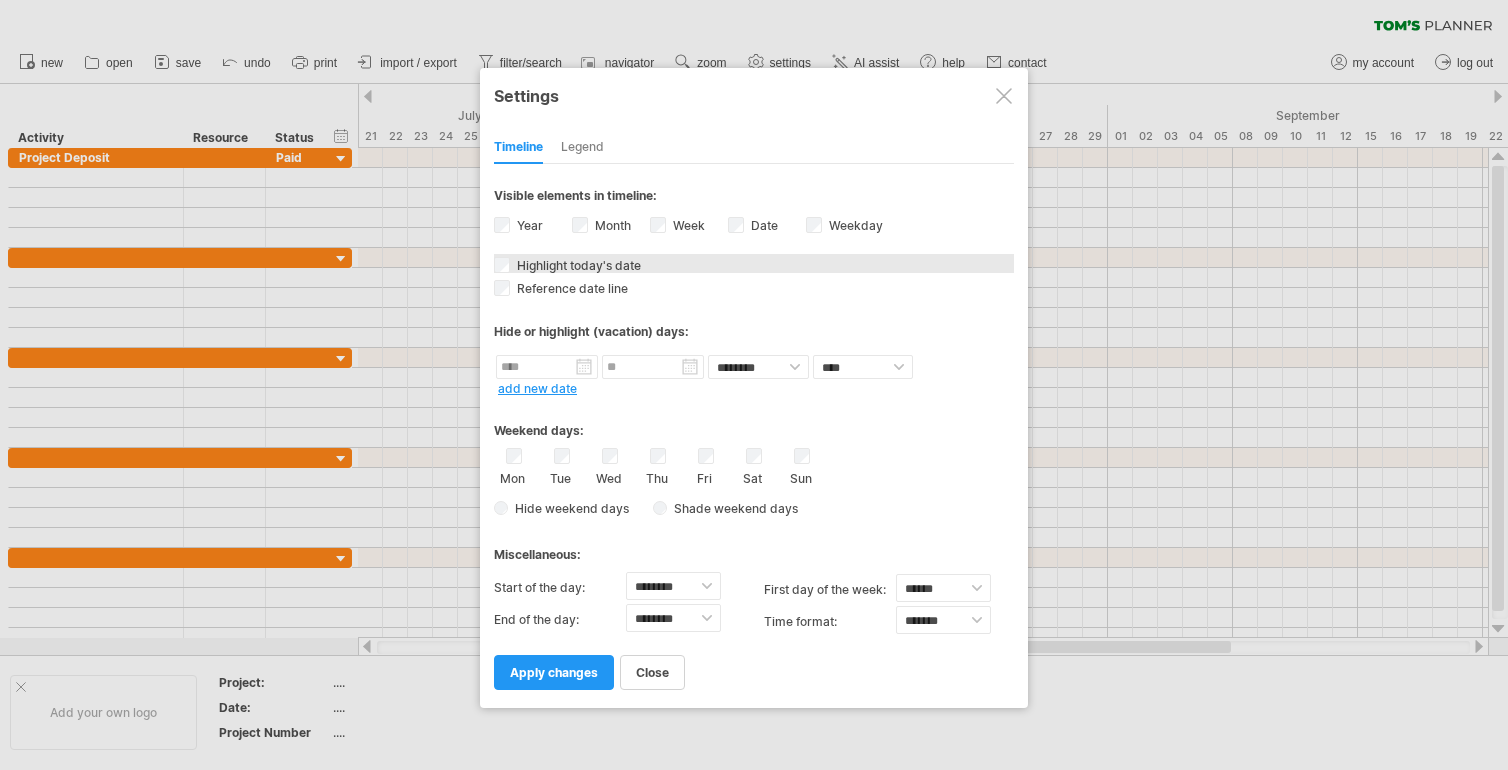 click on "Highlight today's date" at bounding box center (577, 265) 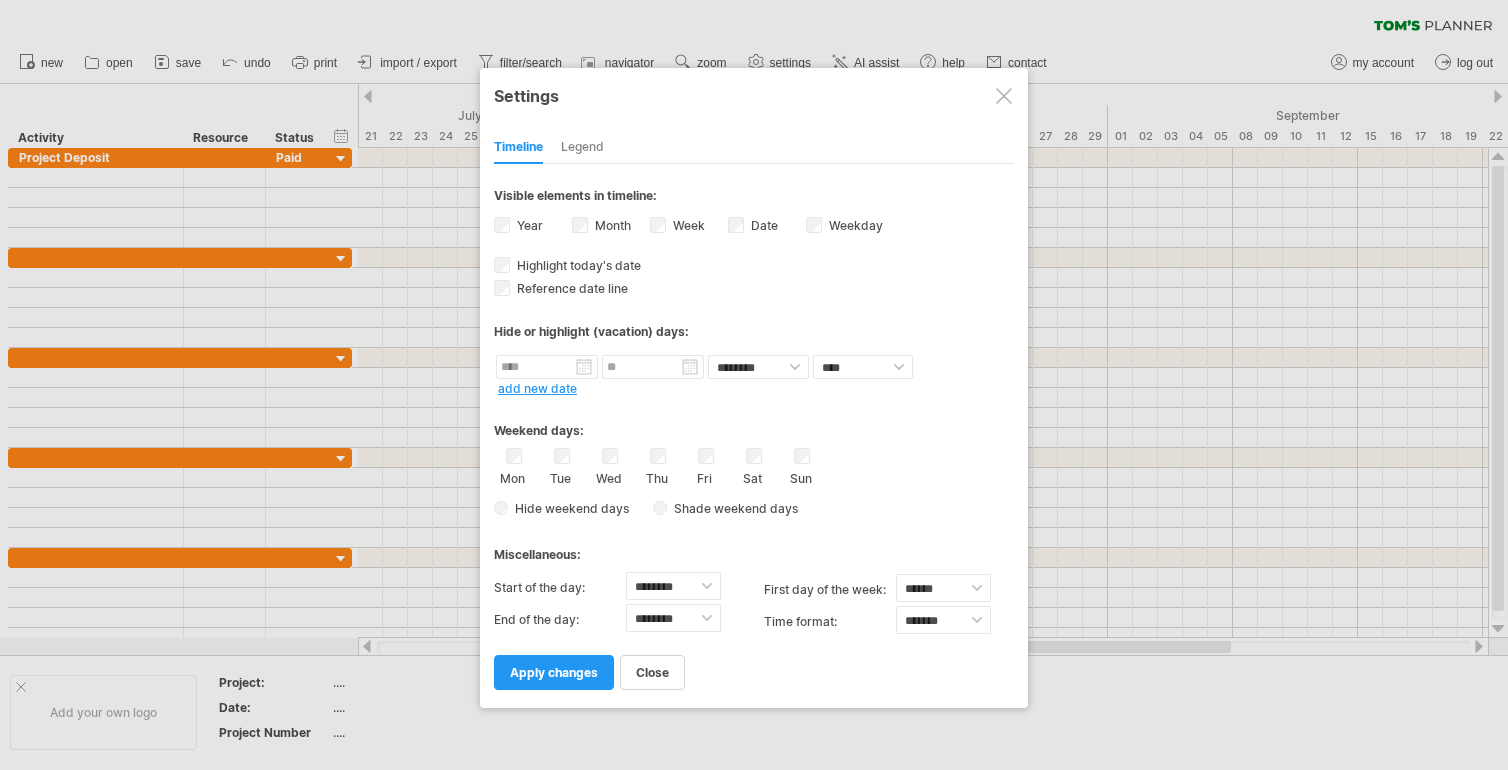 drag, startPoint x: 580, startPoint y: 673, endPoint x: 714, endPoint y: 491, distance: 226.00885 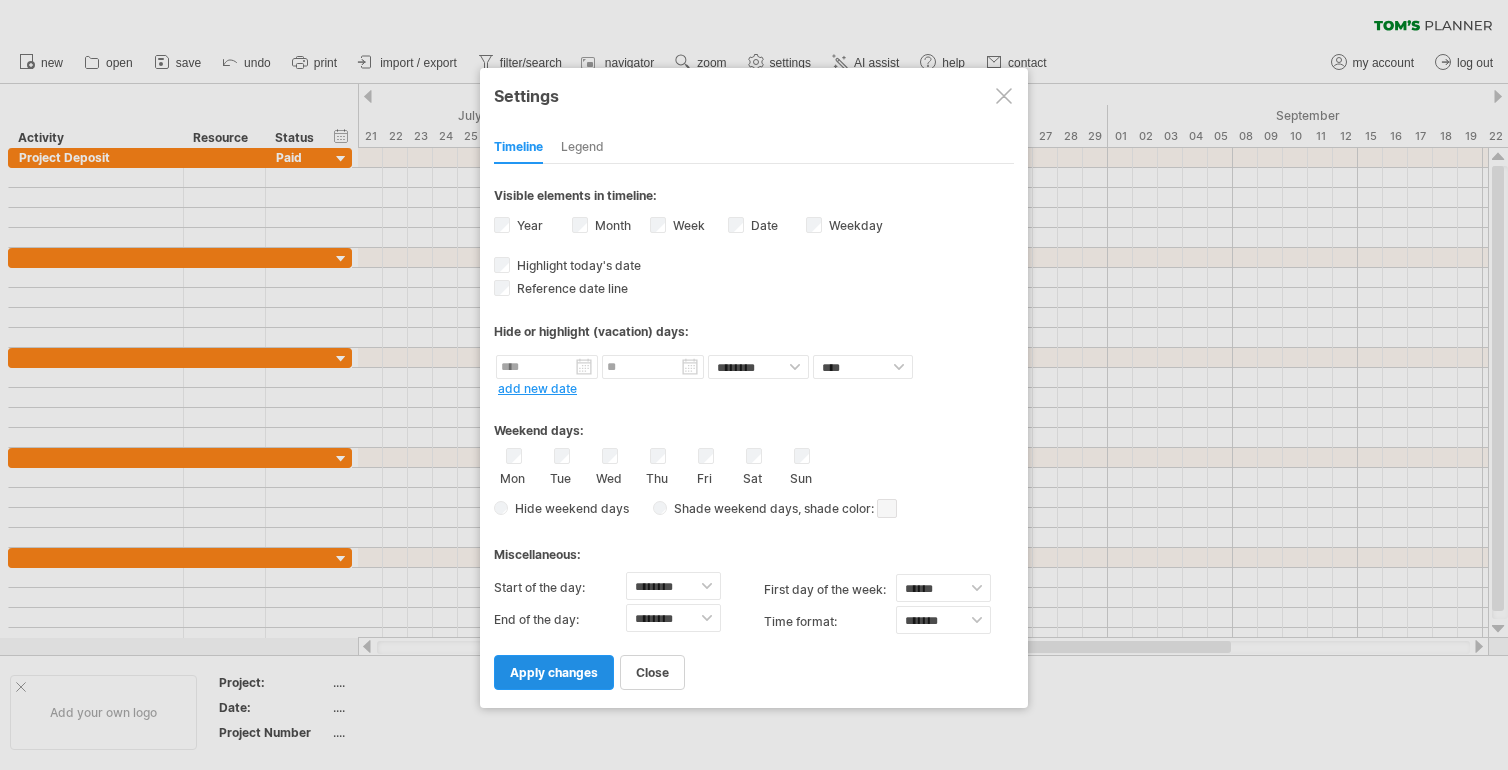 click on "apply changes" at bounding box center (554, 672) 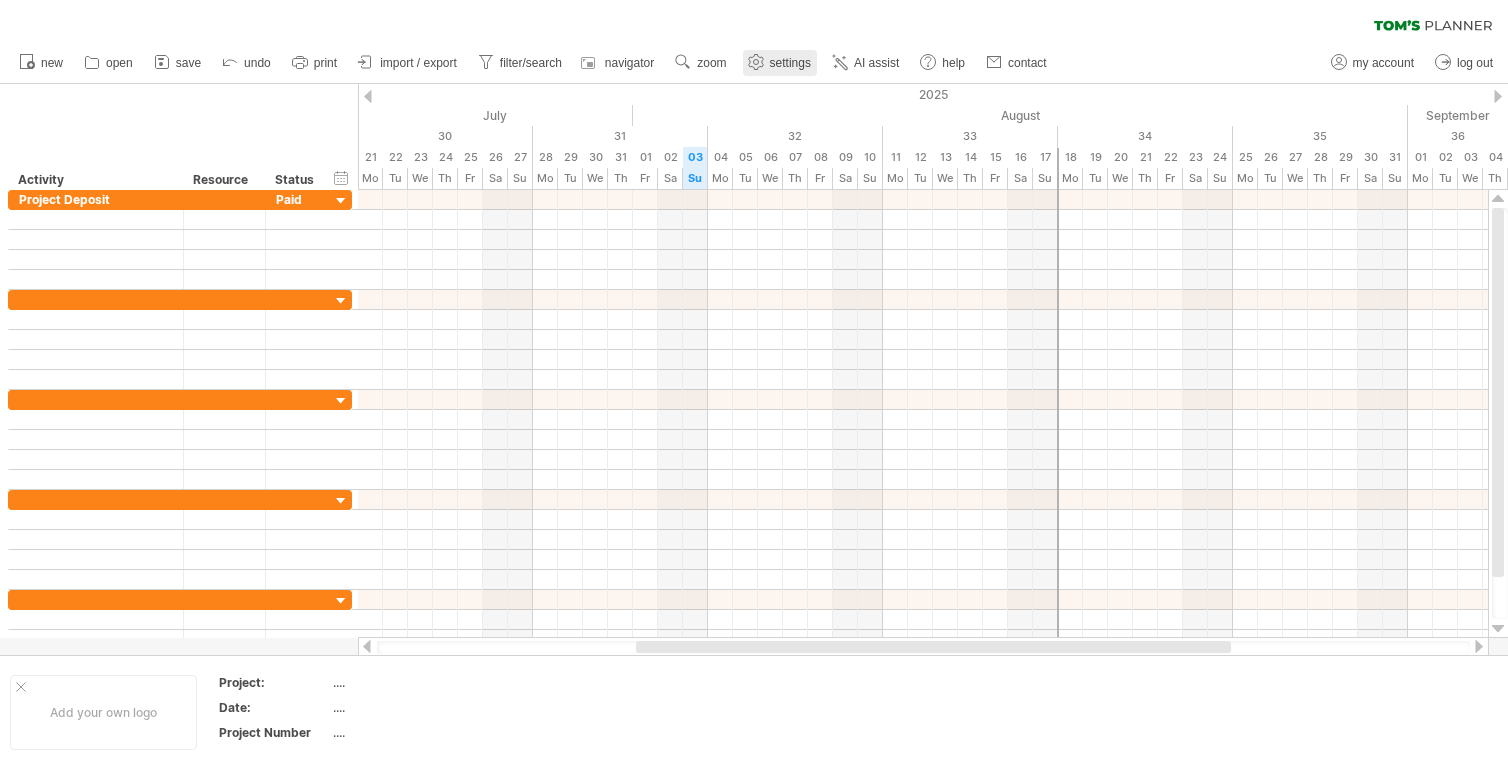 click on "settings" at bounding box center (790, 63) 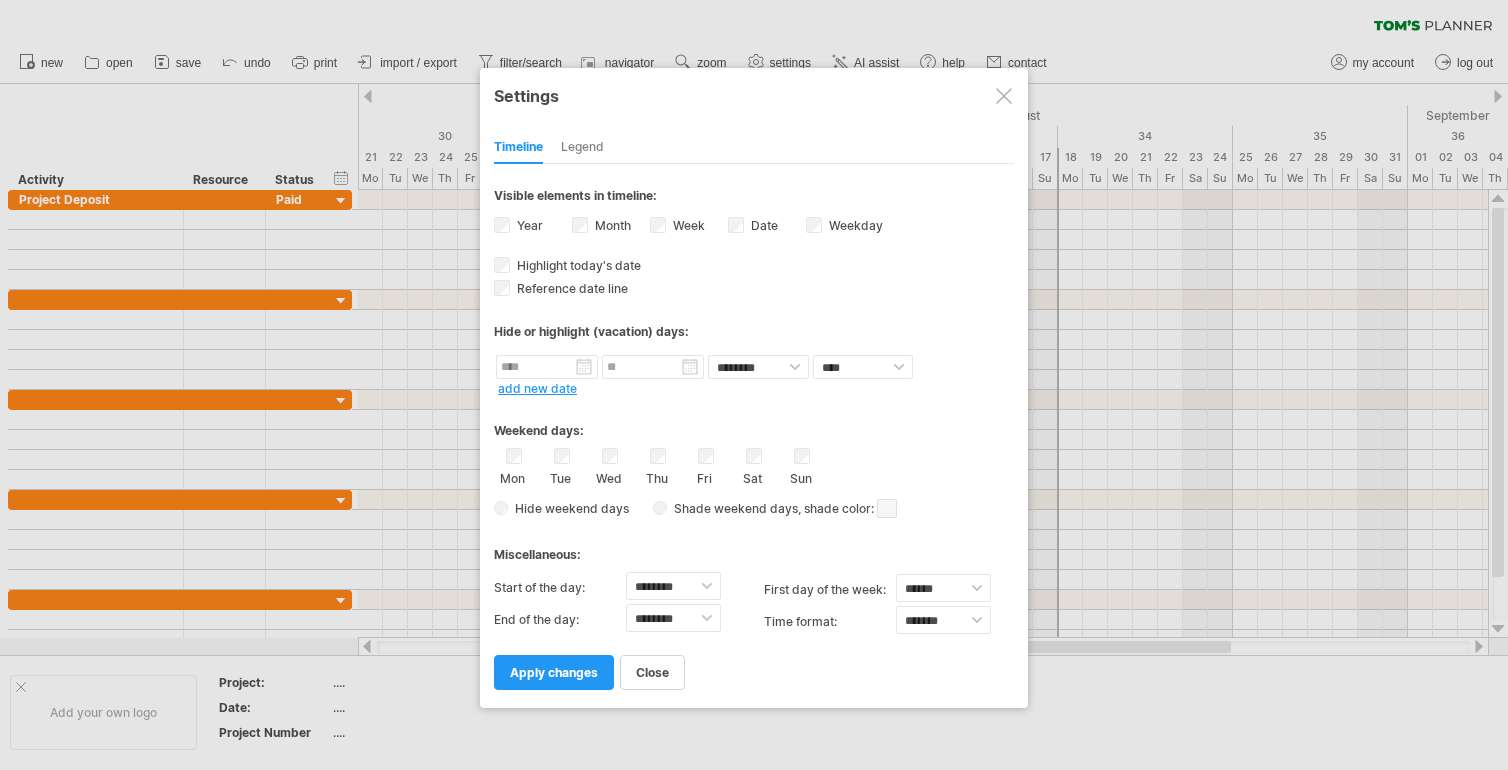 click at bounding box center (1004, 96) 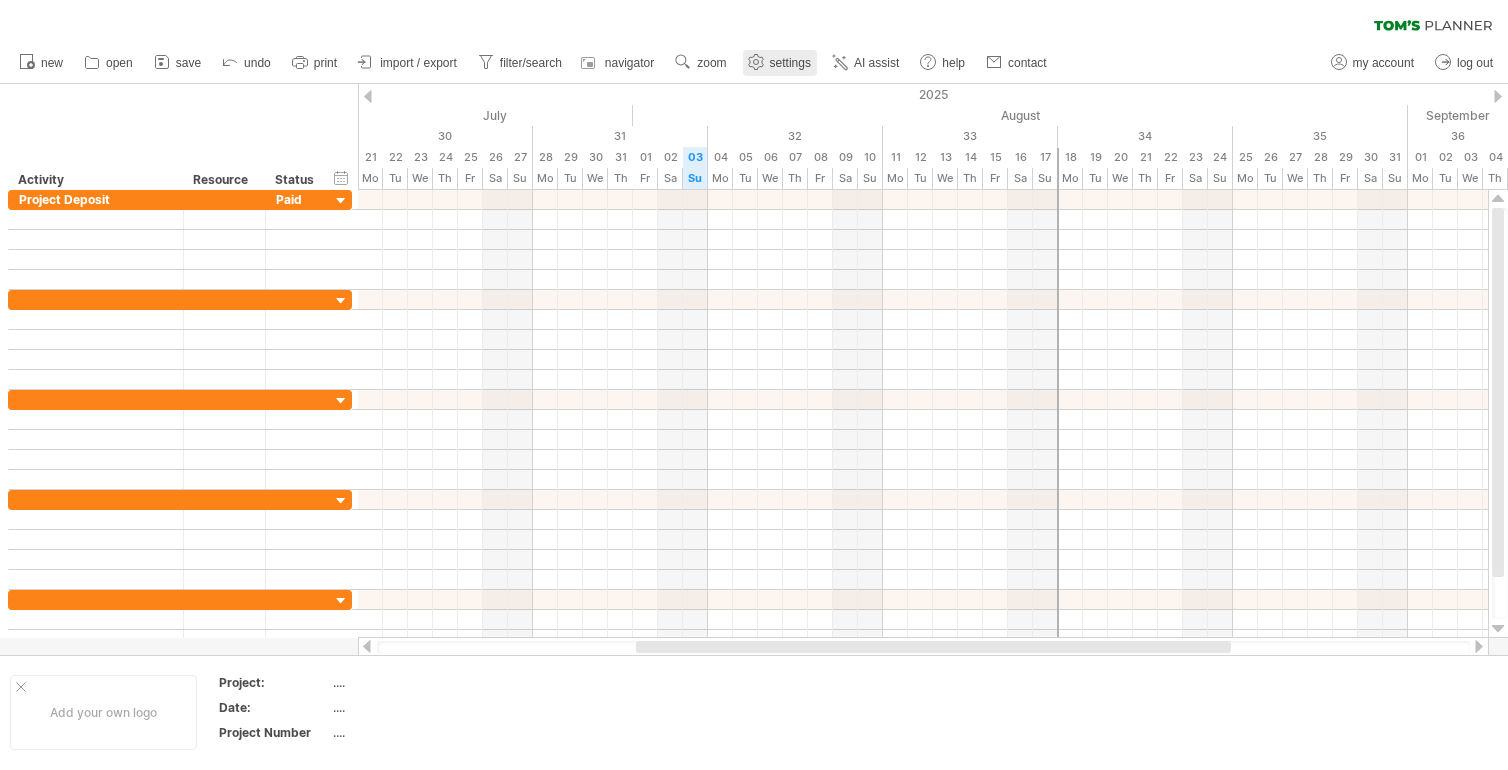 click on "settings" at bounding box center [780, 63] 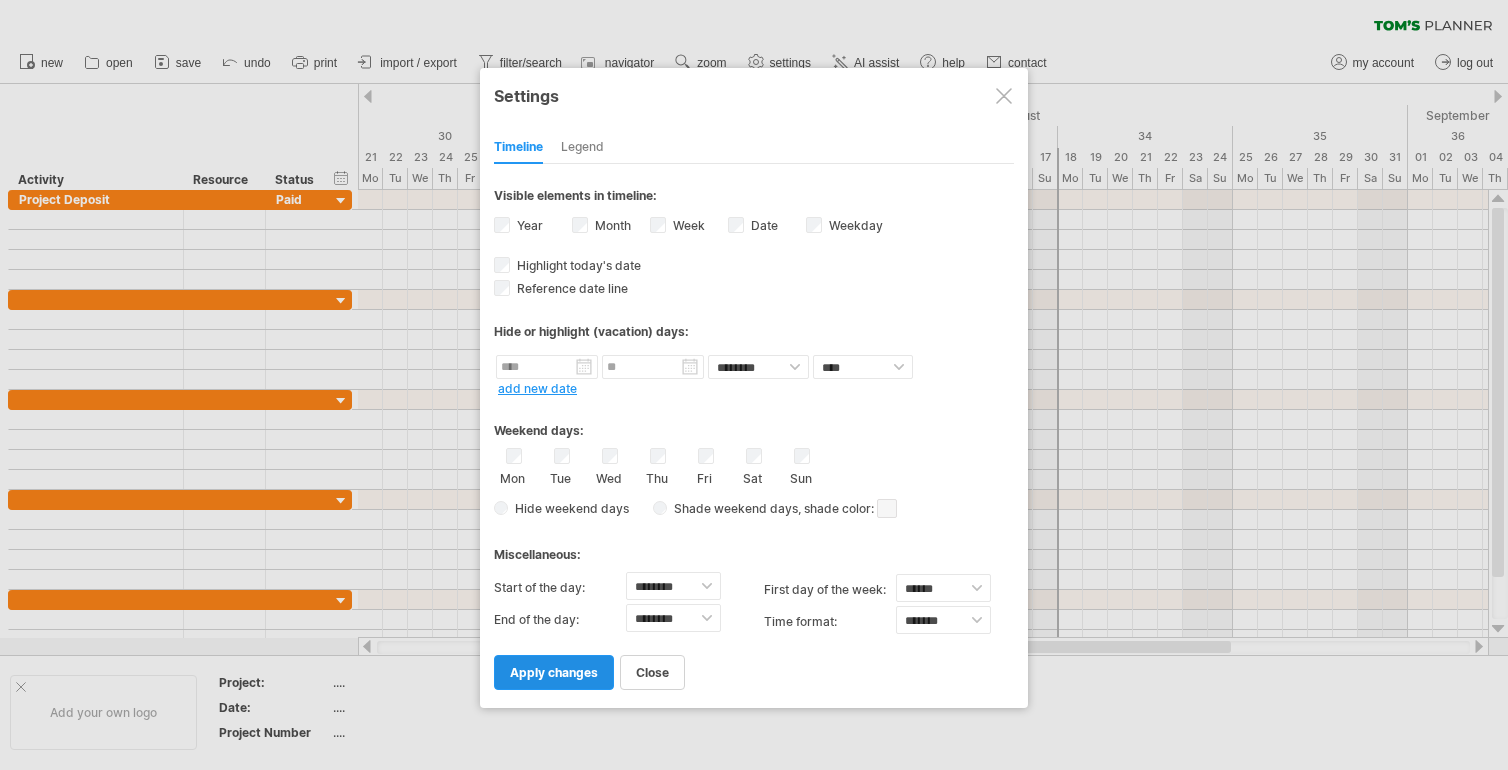 click on "apply changes" at bounding box center [554, 672] 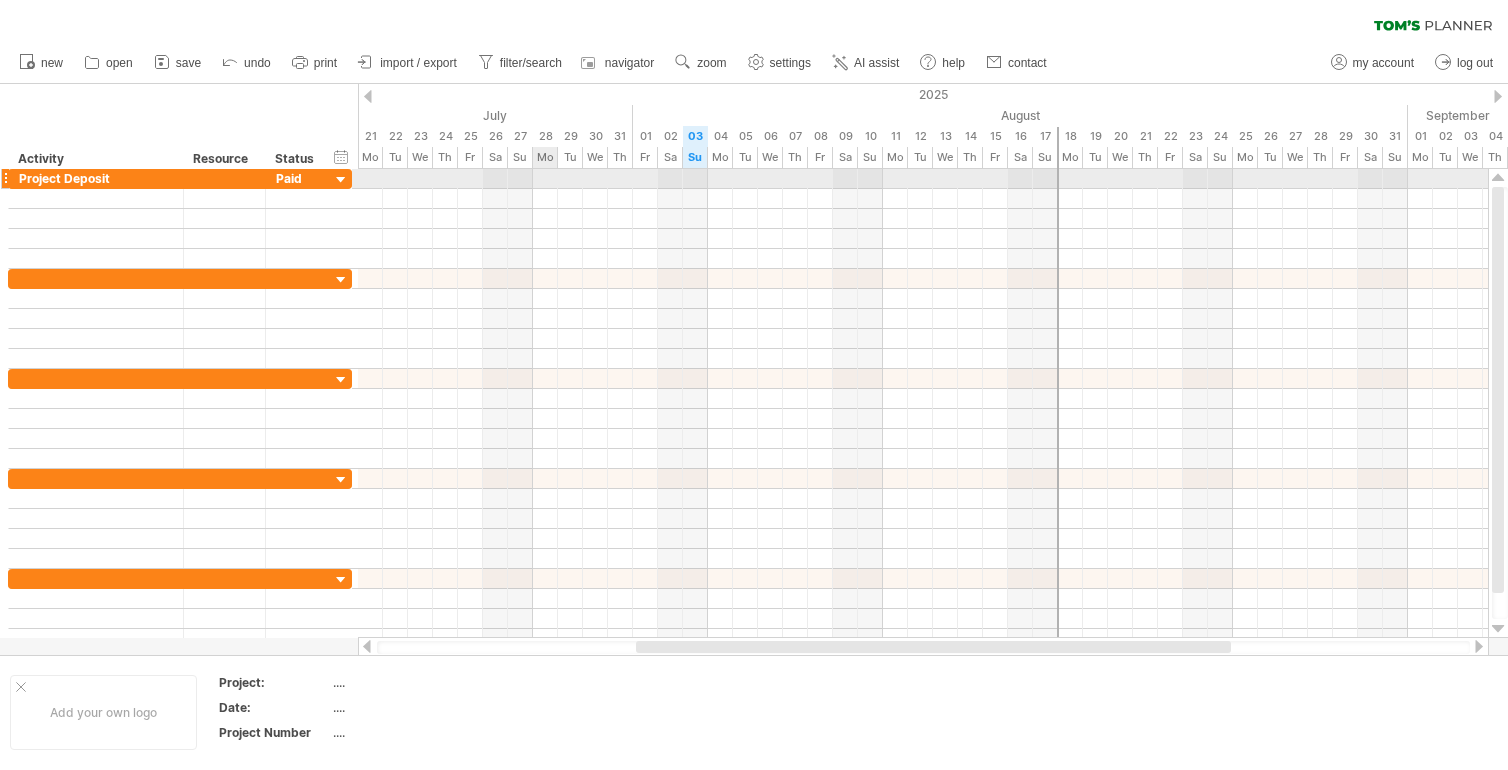 click at bounding box center (923, 179) 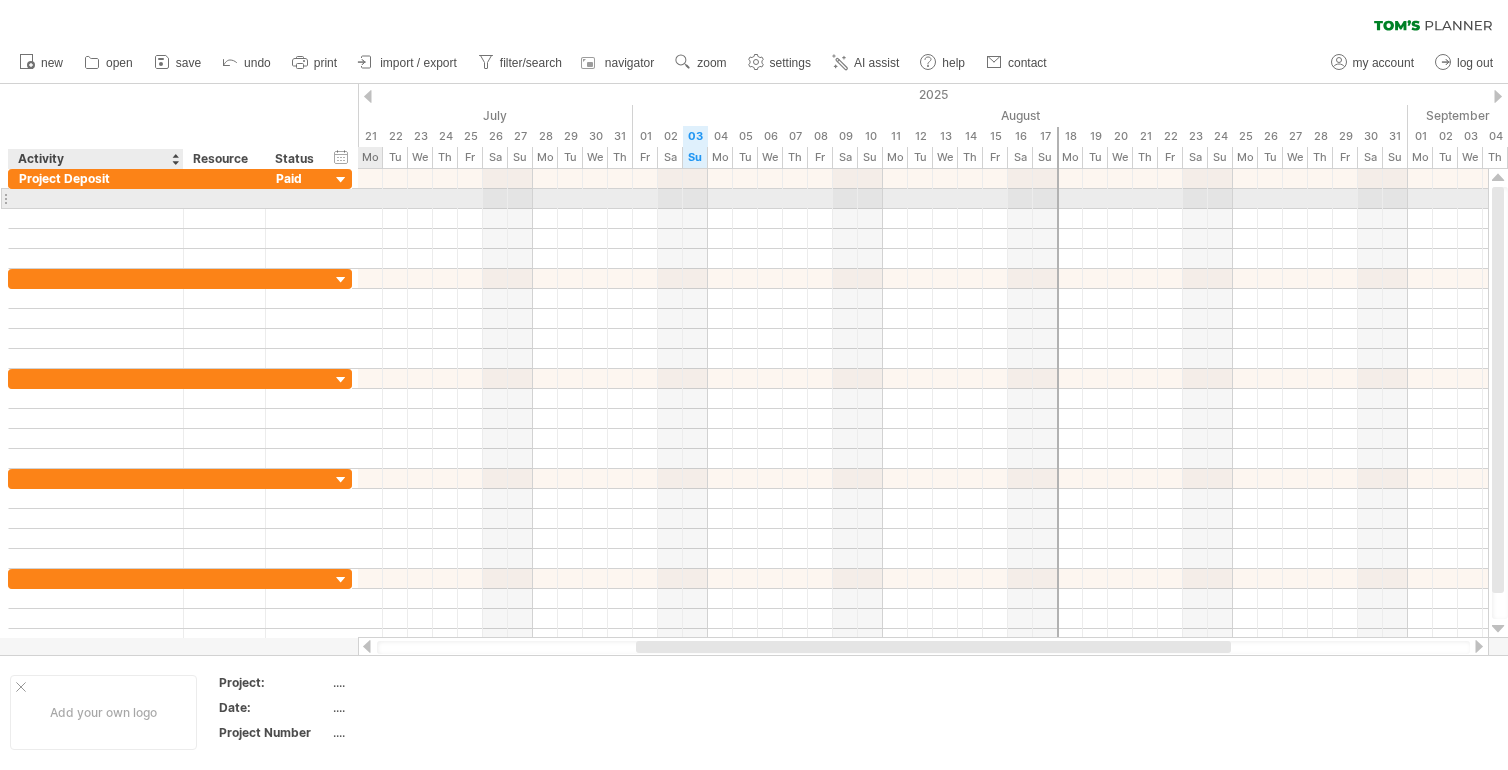 click at bounding box center [96, 198] 